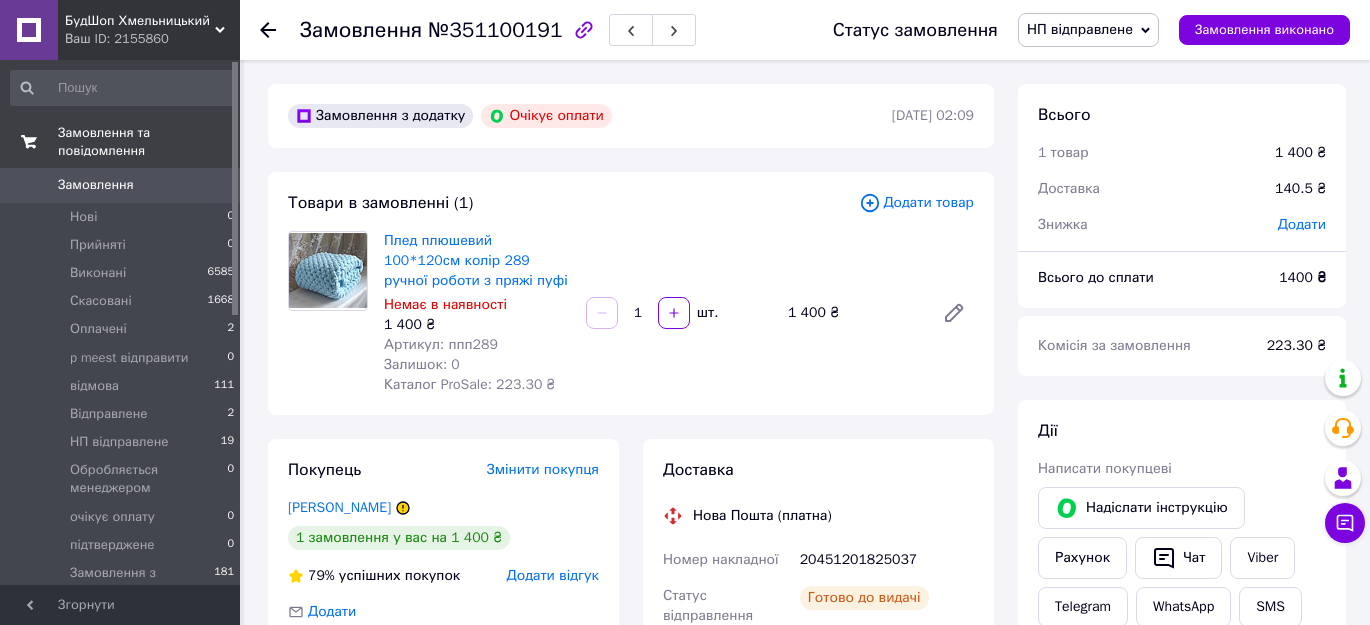 scroll, scrollTop: 312, scrollLeft: 0, axis: vertical 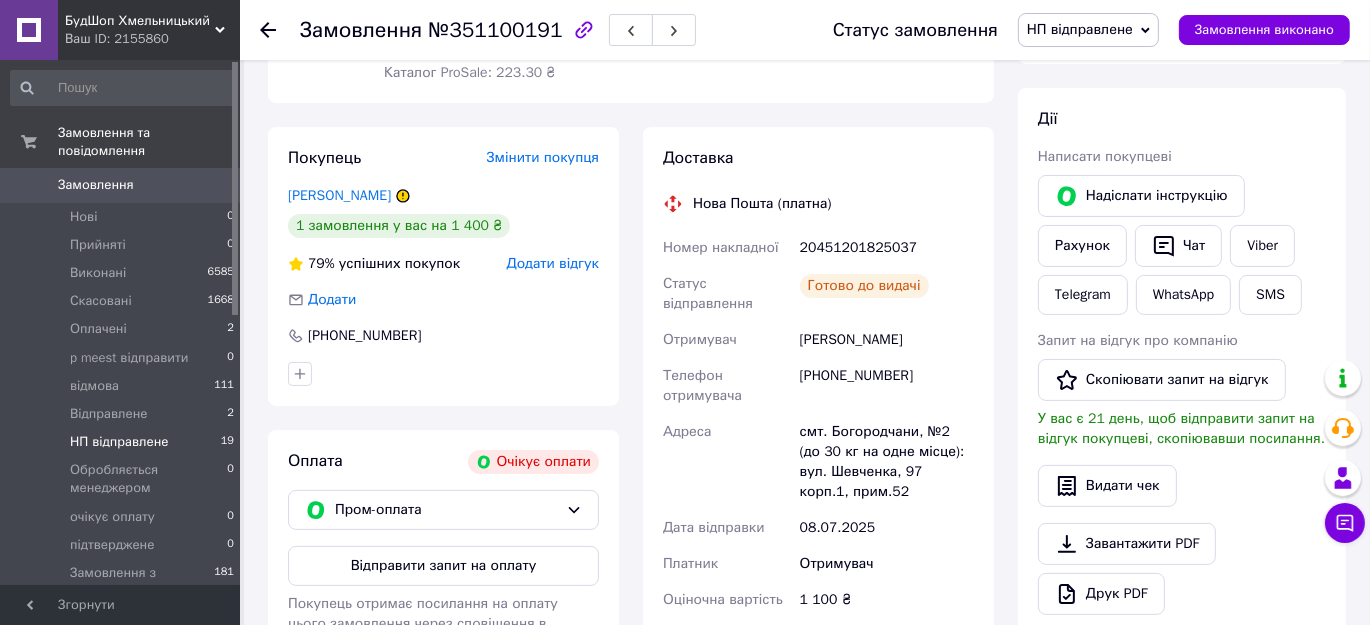 click on "НП відправлене" at bounding box center [119, 442] 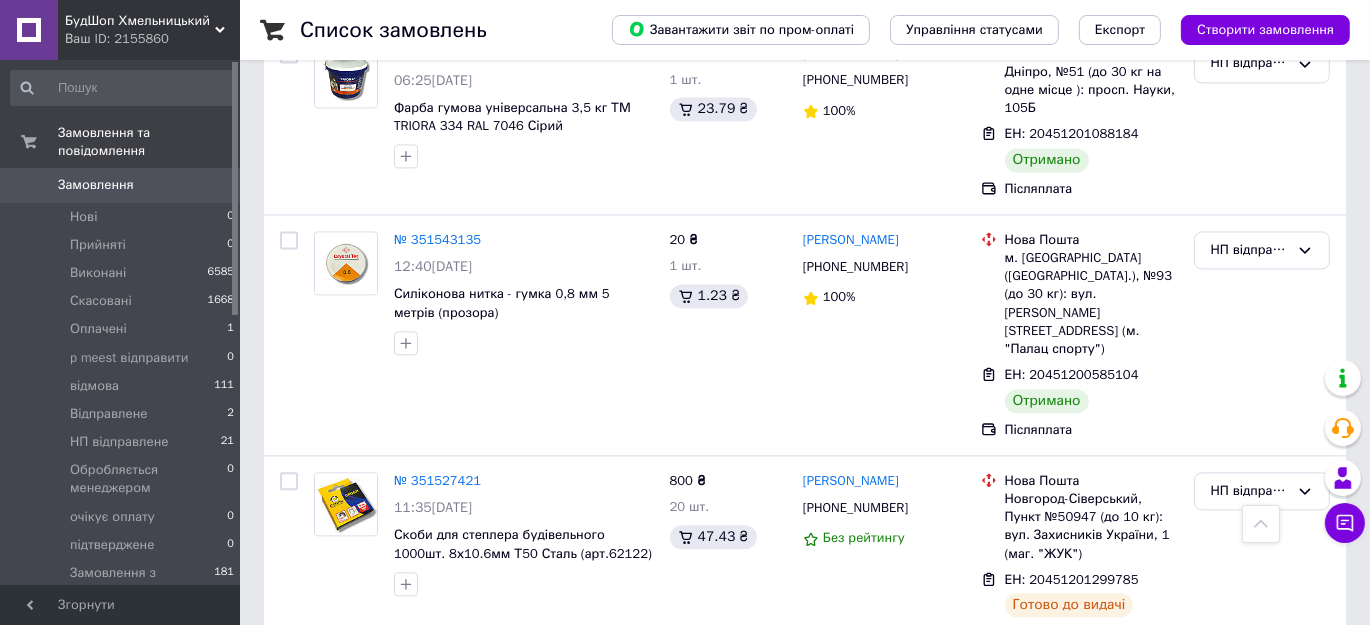scroll, scrollTop: 4272, scrollLeft: 0, axis: vertical 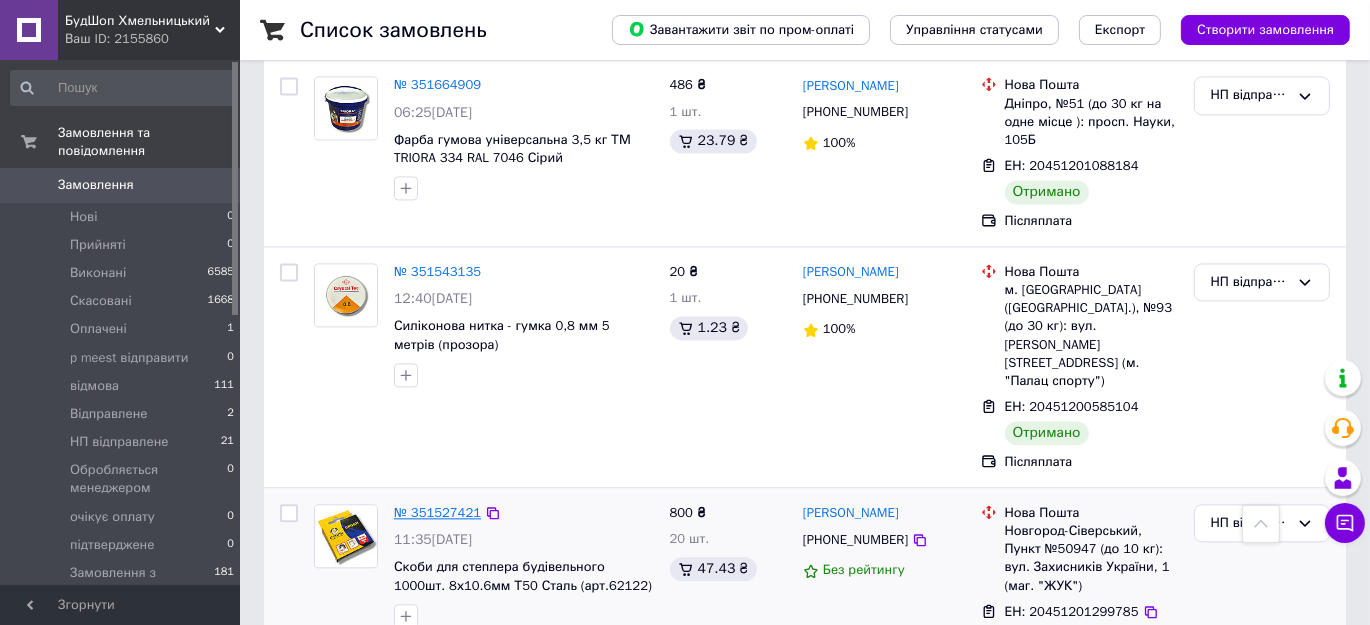 click on "№ 351527421" at bounding box center [437, 512] 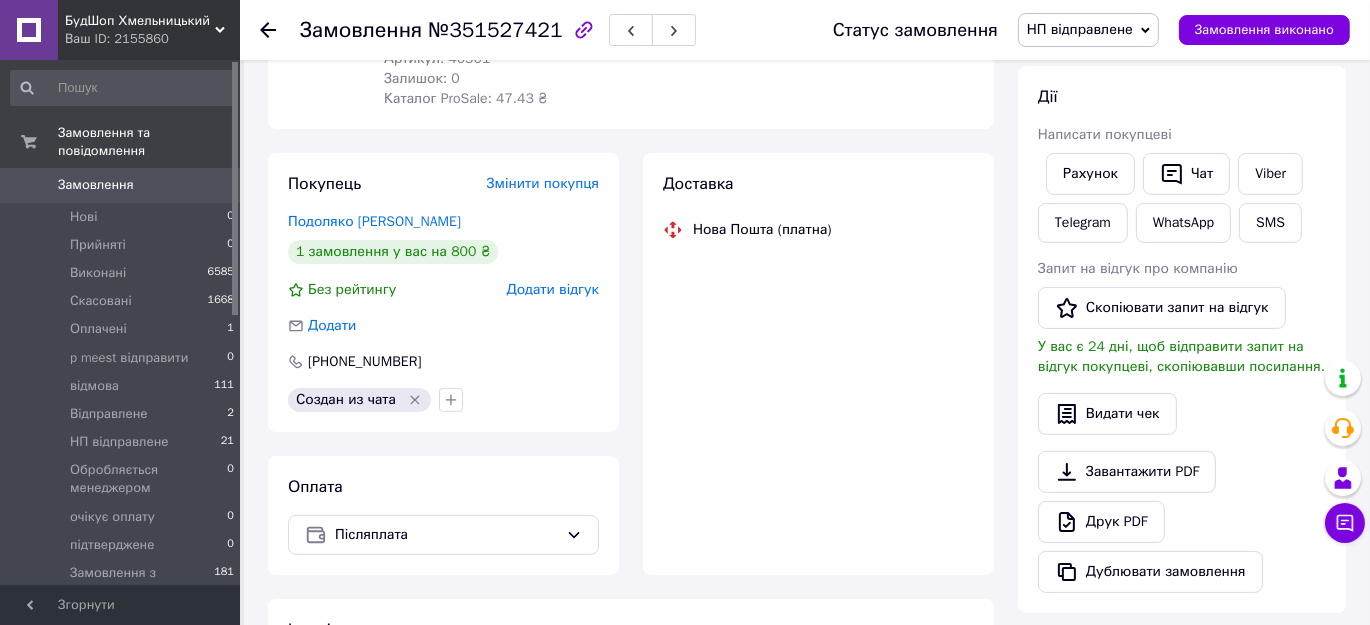 scroll, scrollTop: 1009, scrollLeft: 0, axis: vertical 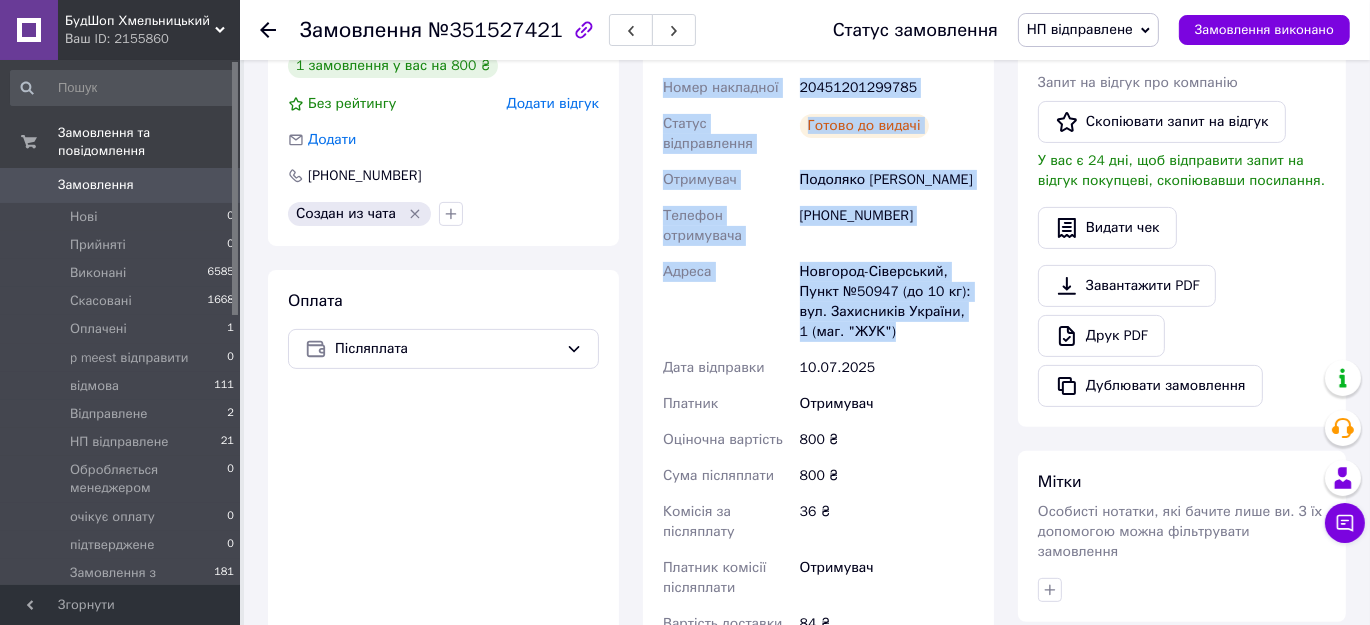drag, startPoint x: 663, startPoint y: 90, endPoint x: 932, endPoint y: 346, distance: 371.34485 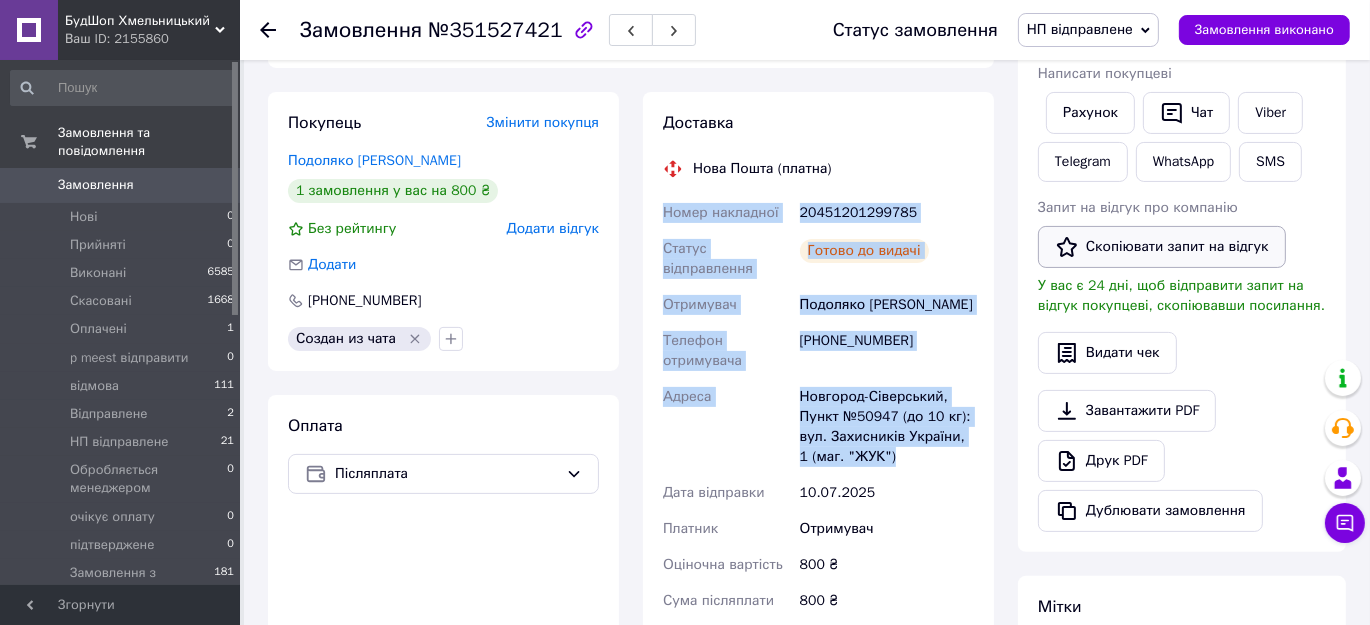 scroll, scrollTop: 157, scrollLeft: 0, axis: vertical 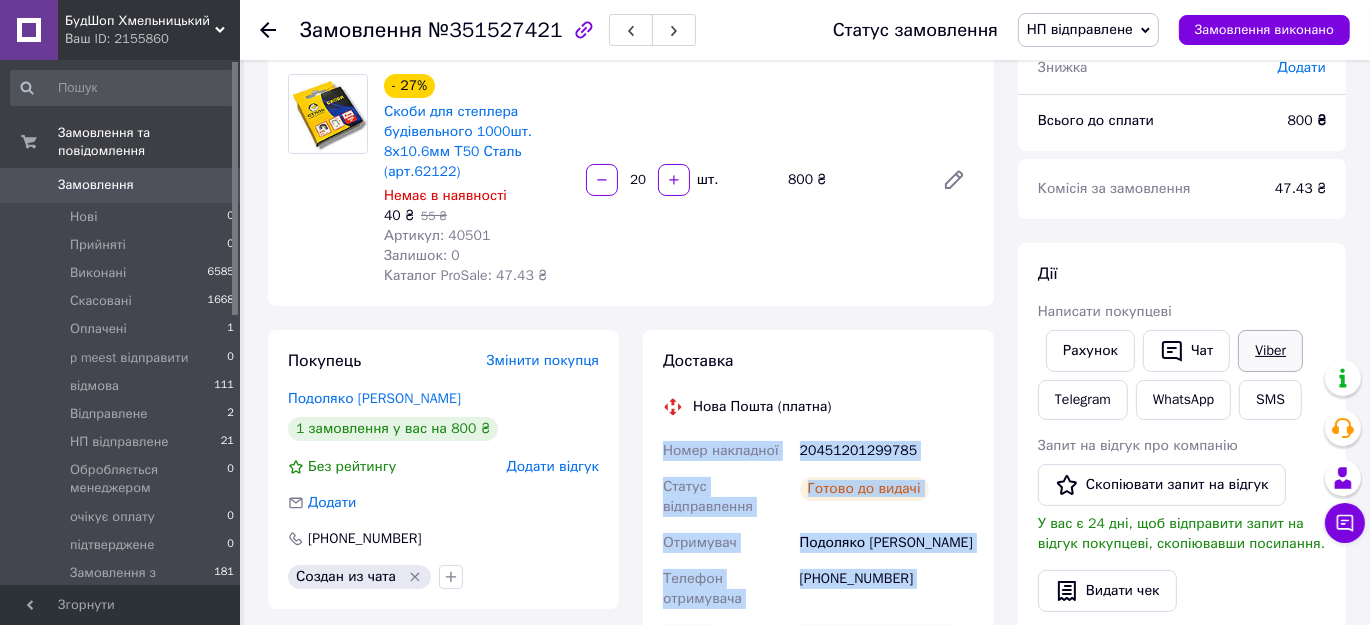 click on "Viber" at bounding box center [1270, 351] 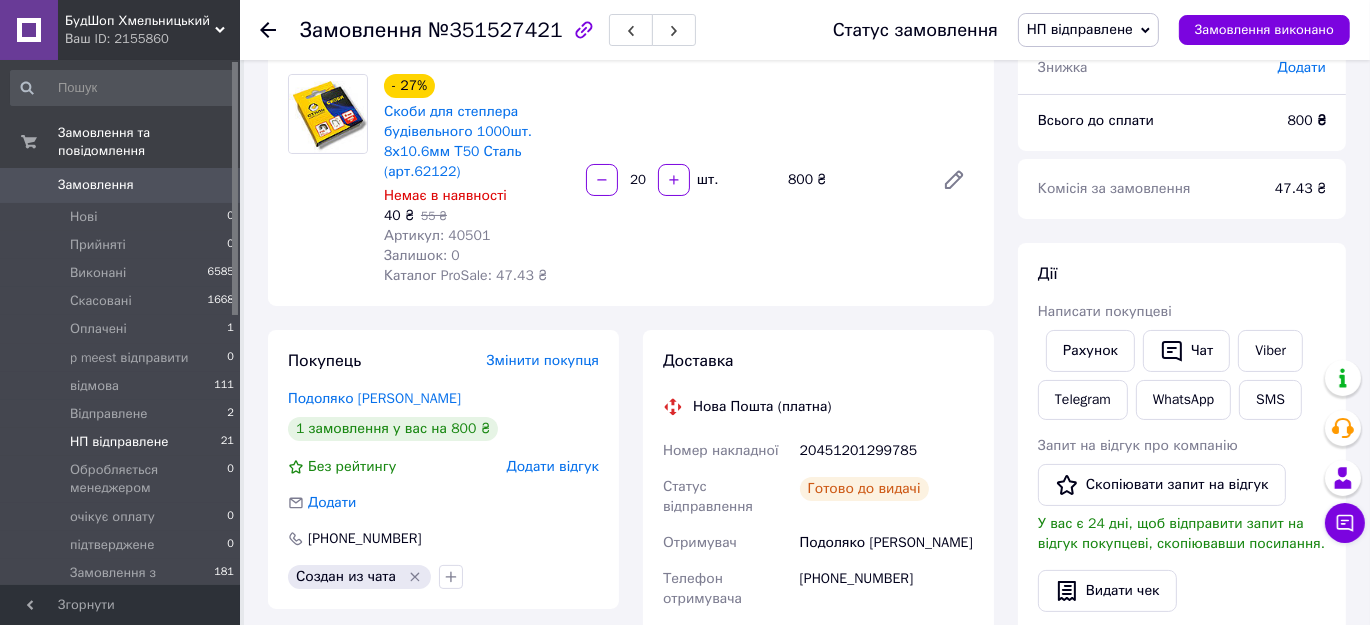 click on "НП відправлене" at bounding box center [119, 442] 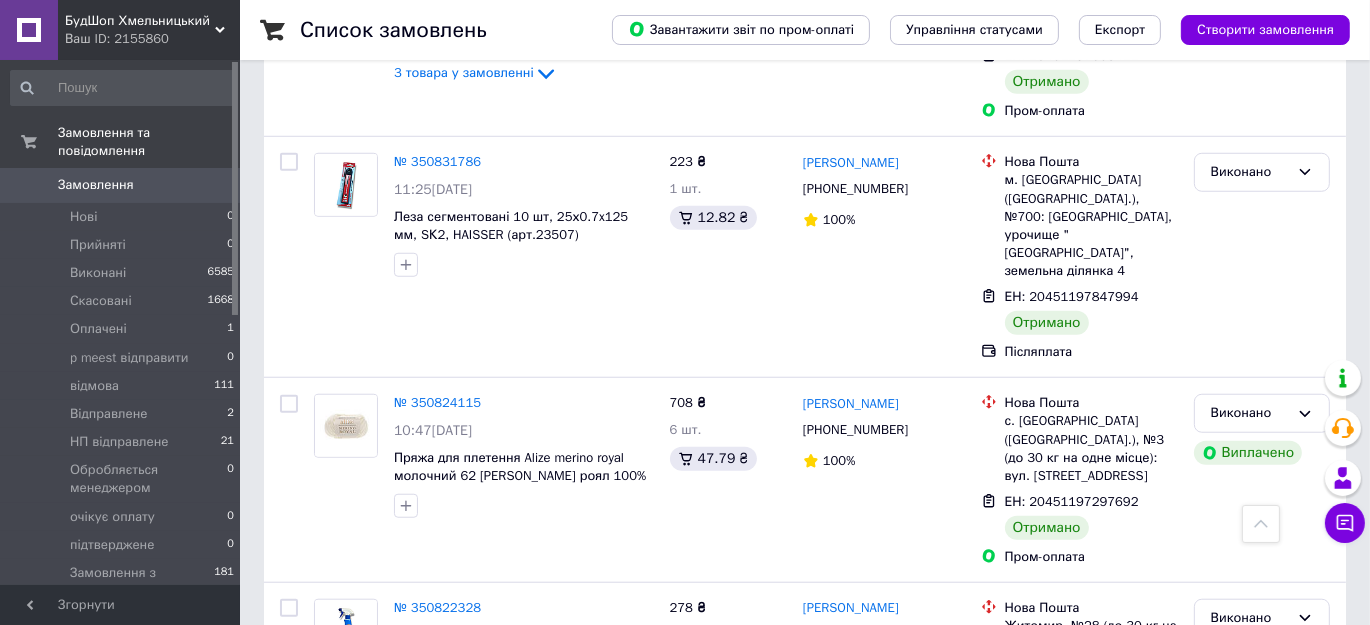 scroll, scrollTop: 9181, scrollLeft: 0, axis: vertical 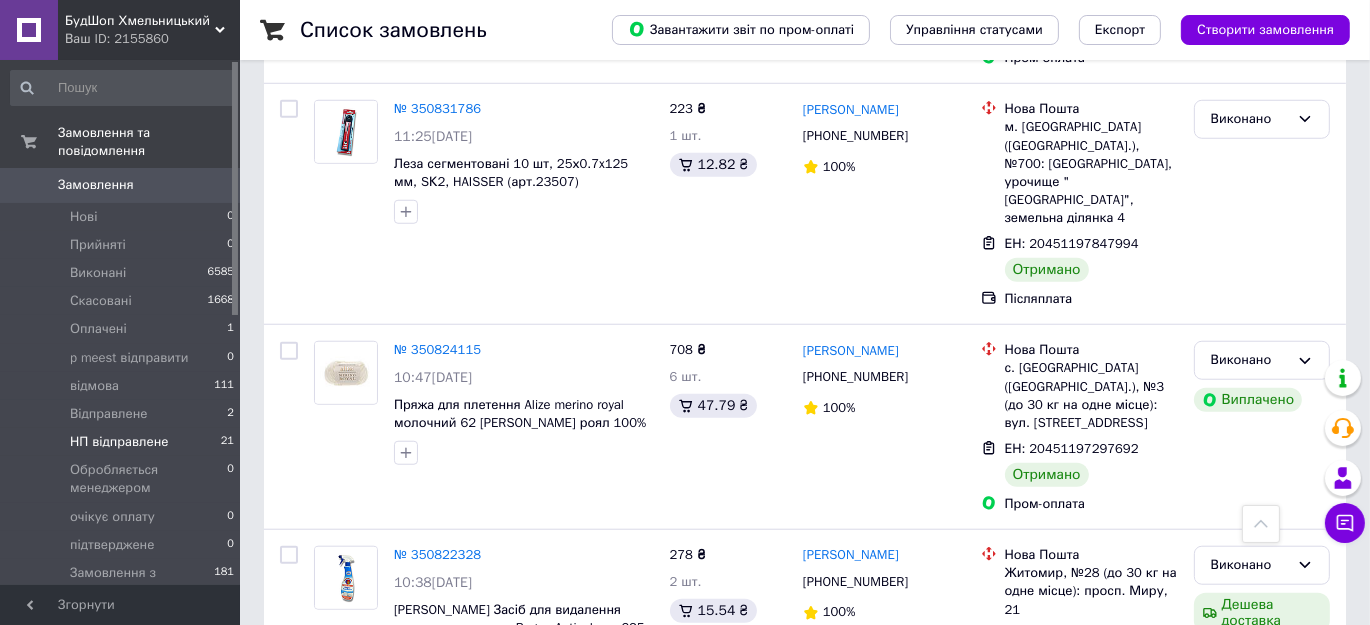 click on "НП відправлене" at bounding box center (119, 442) 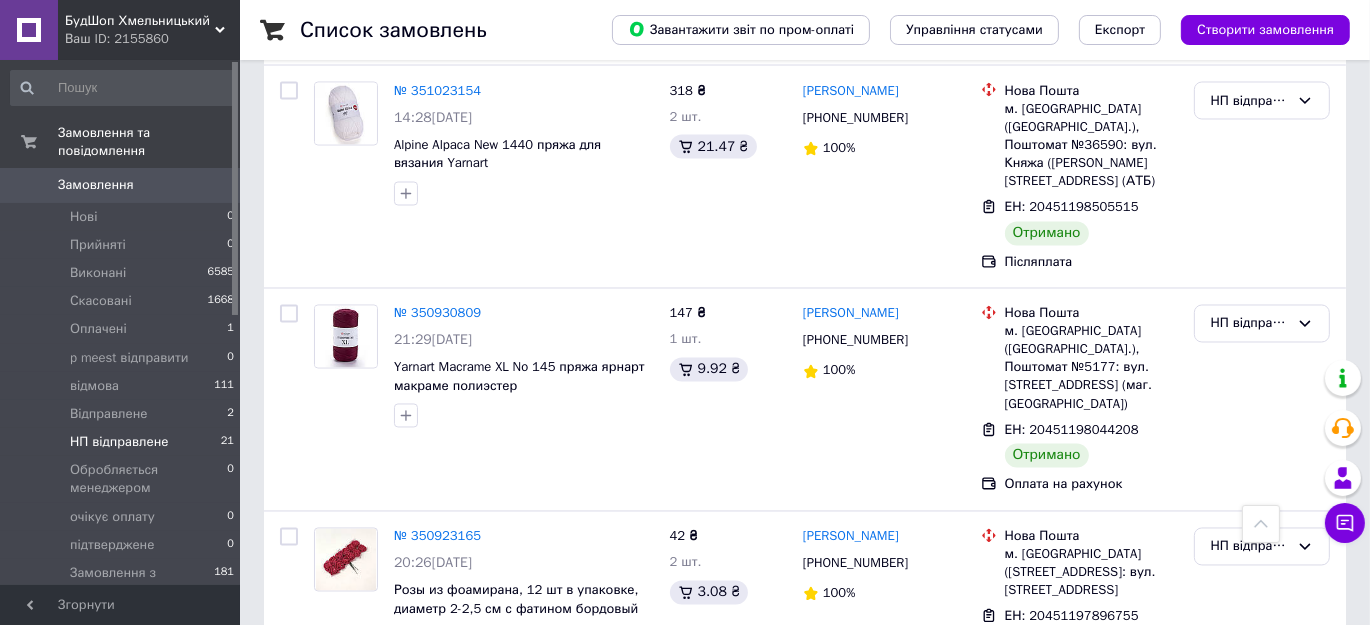 scroll, scrollTop: 3949, scrollLeft: 0, axis: vertical 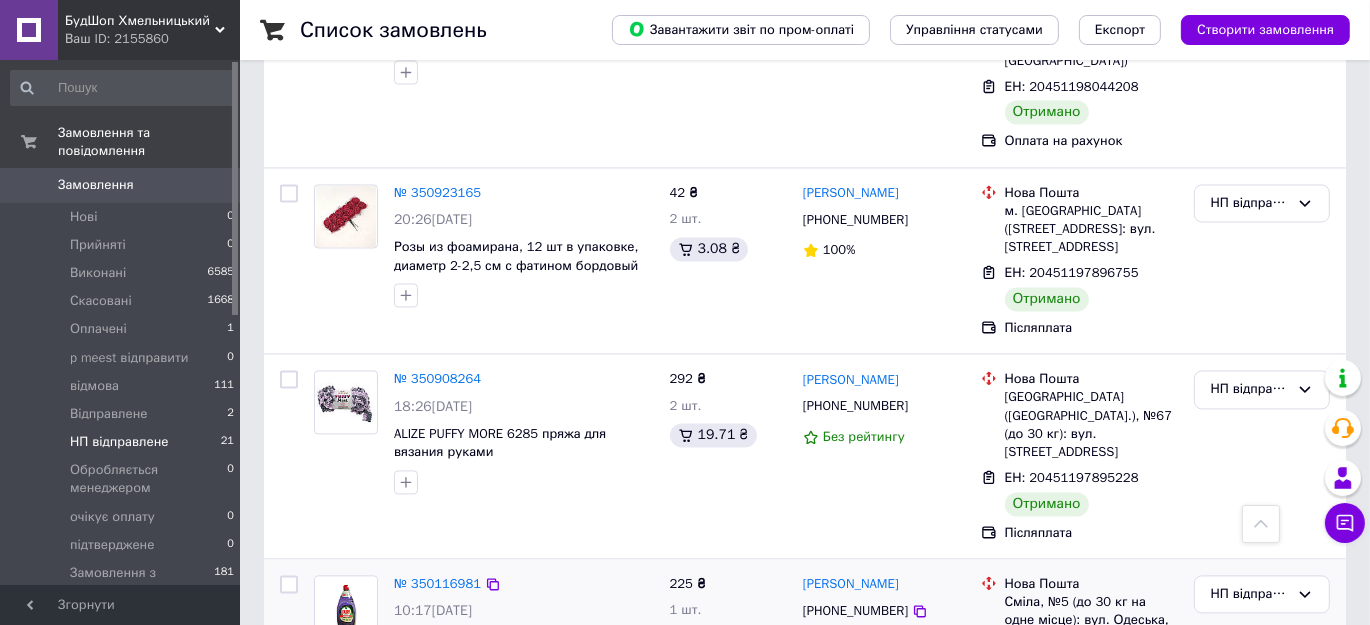 click at bounding box center (289, 584) 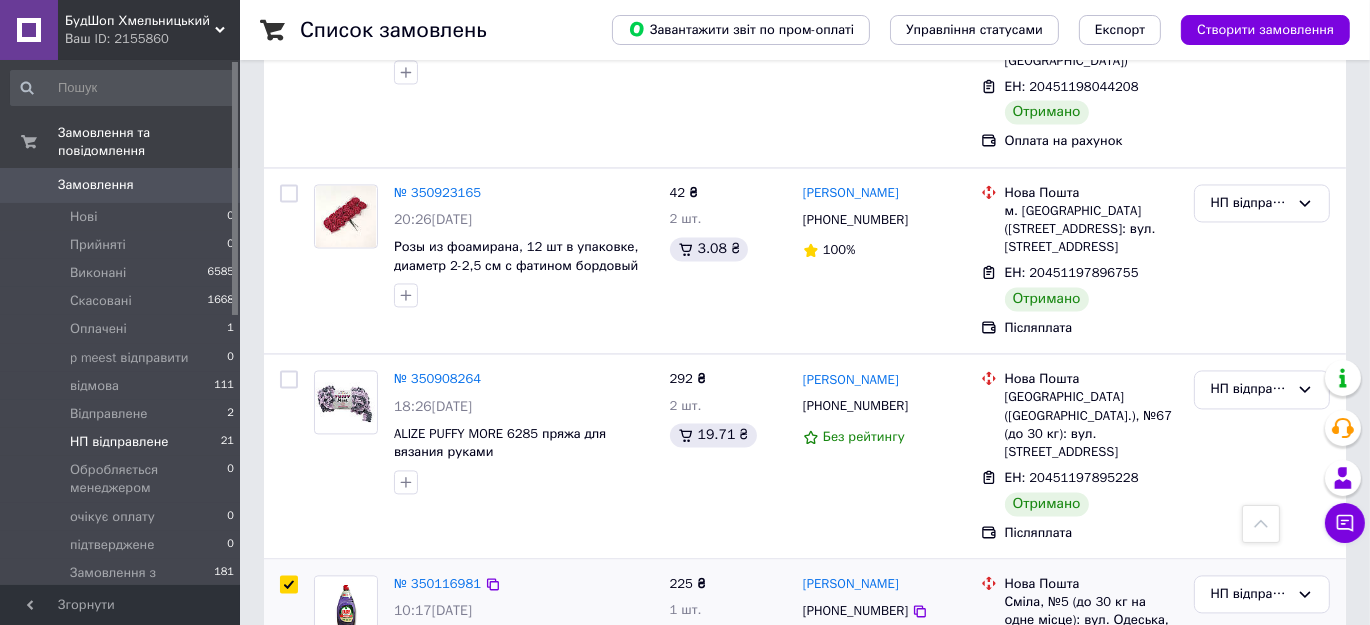 checkbox on "true" 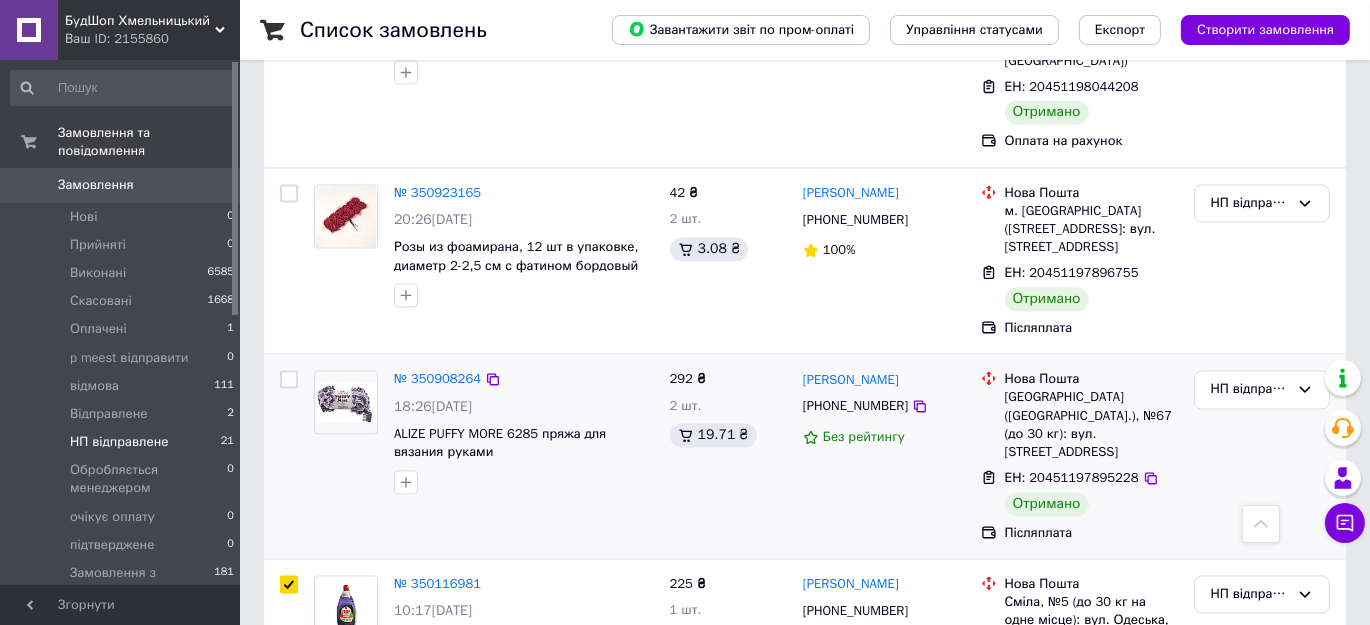 click at bounding box center (289, 379) 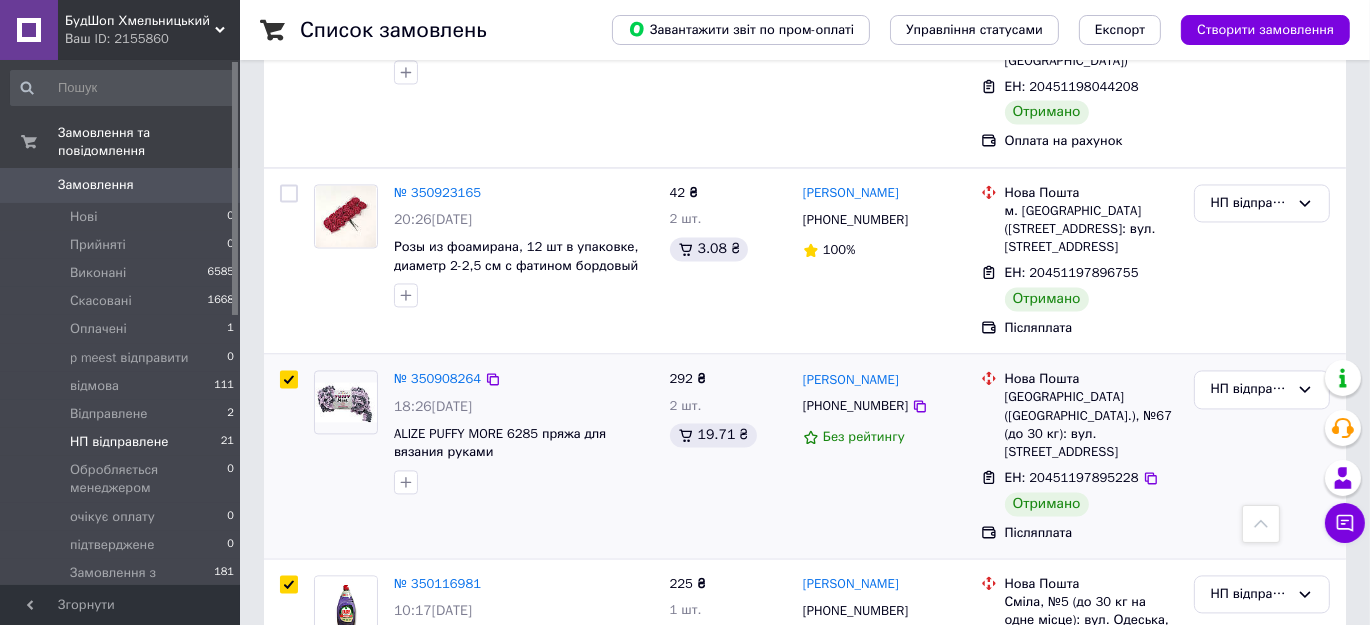 checkbox on "true" 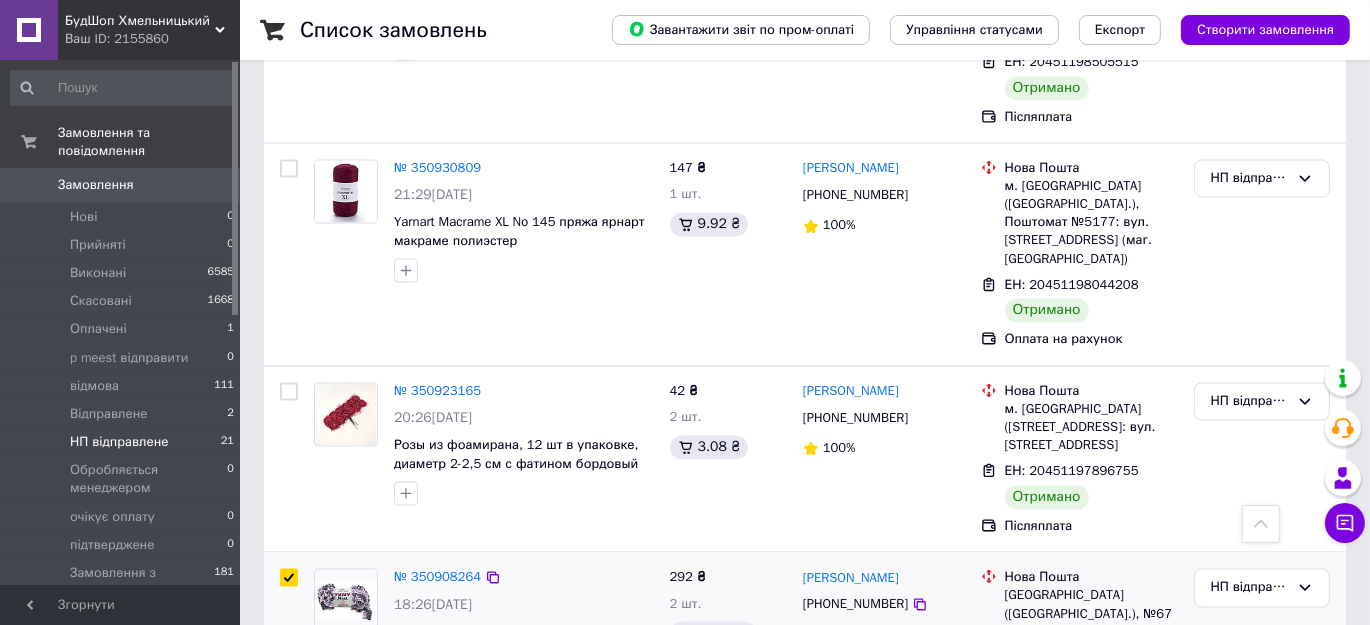 scroll, scrollTop: 3676, scrollLeft: 0, axis: vertical 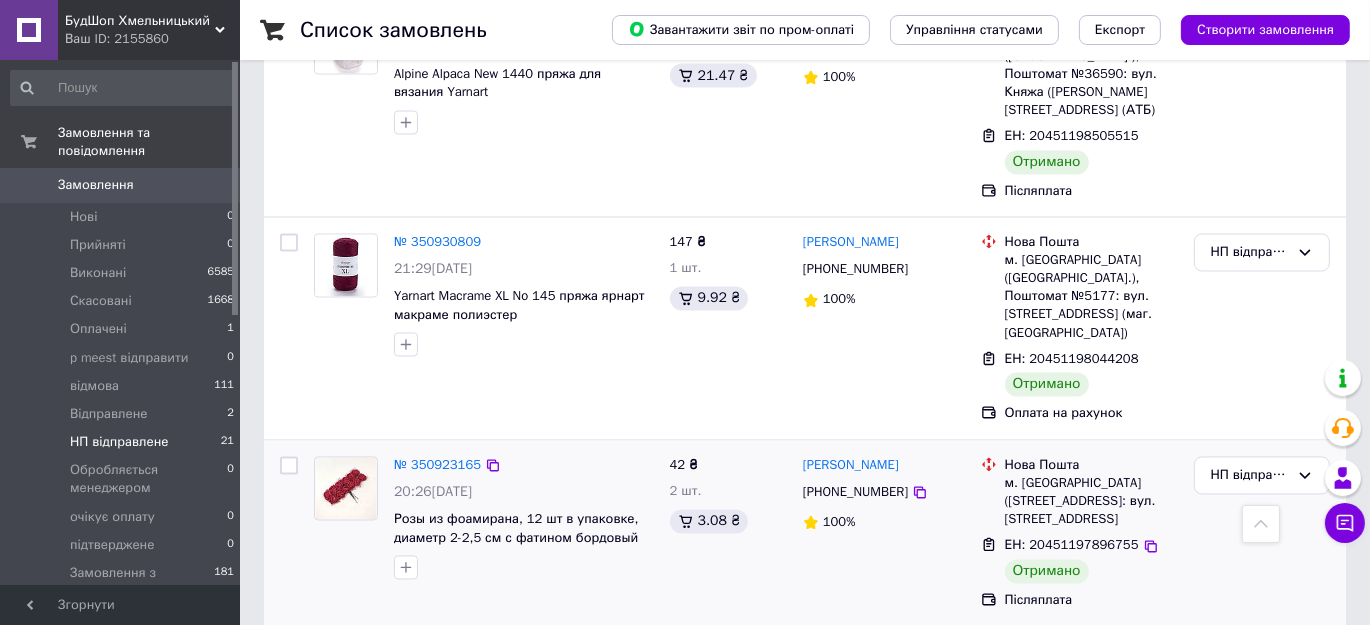 click at bounding box center (289, 466) 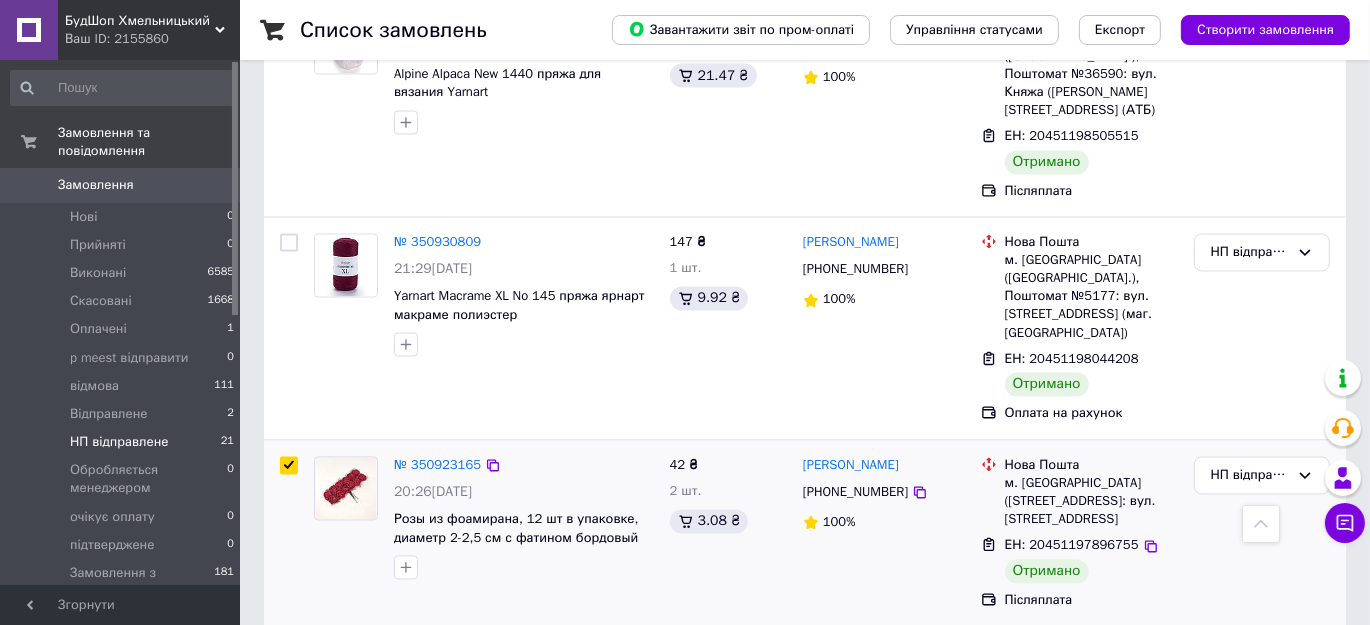 checkbox on "true" 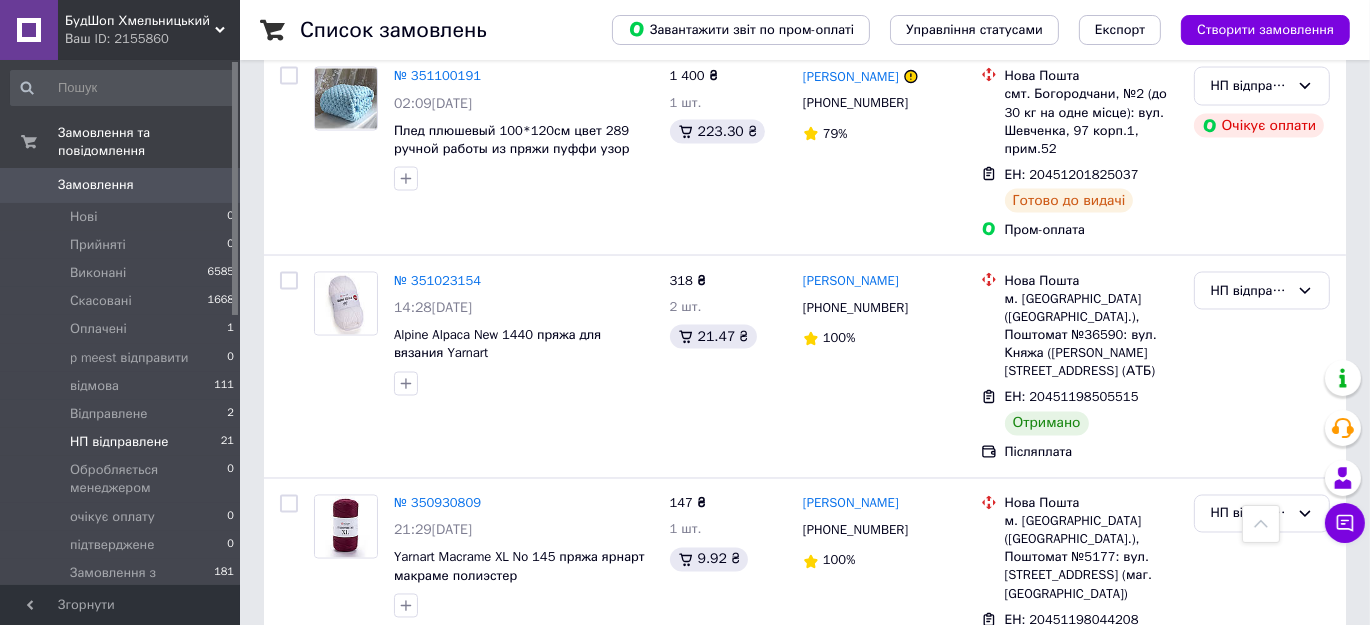 scroll, scrollTop: 3312, scrollLeft: 0, axis: vertical 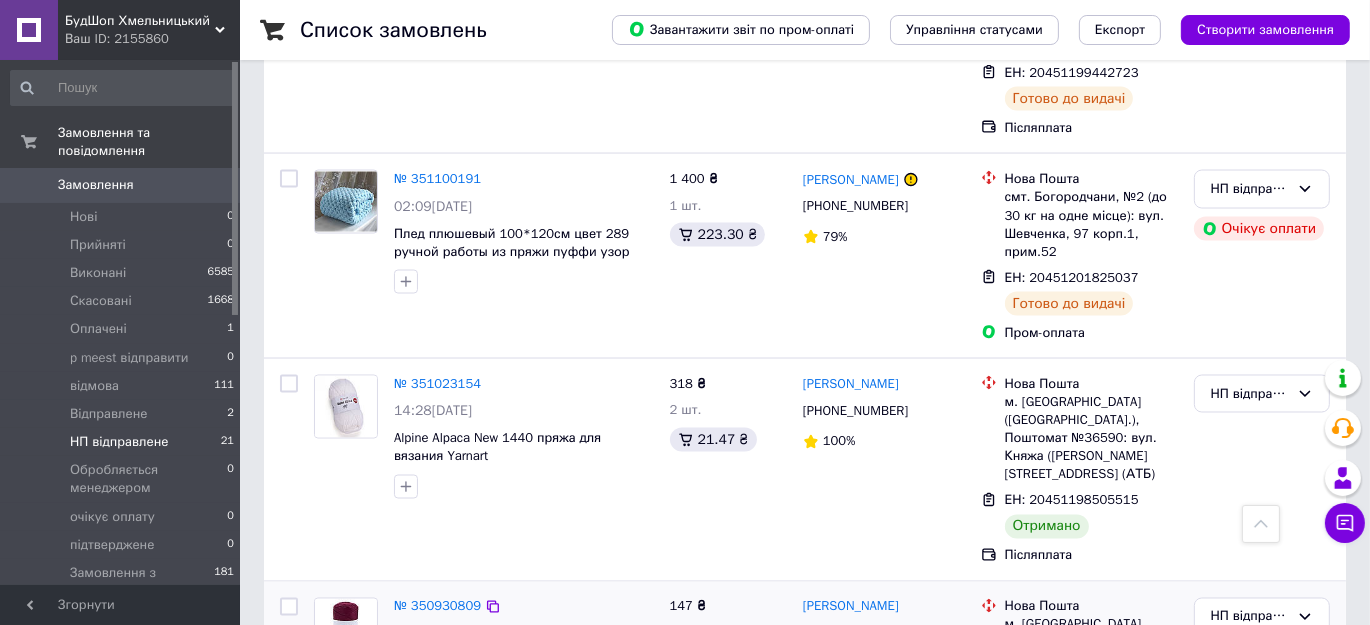 click at bounding box center [289, 607] 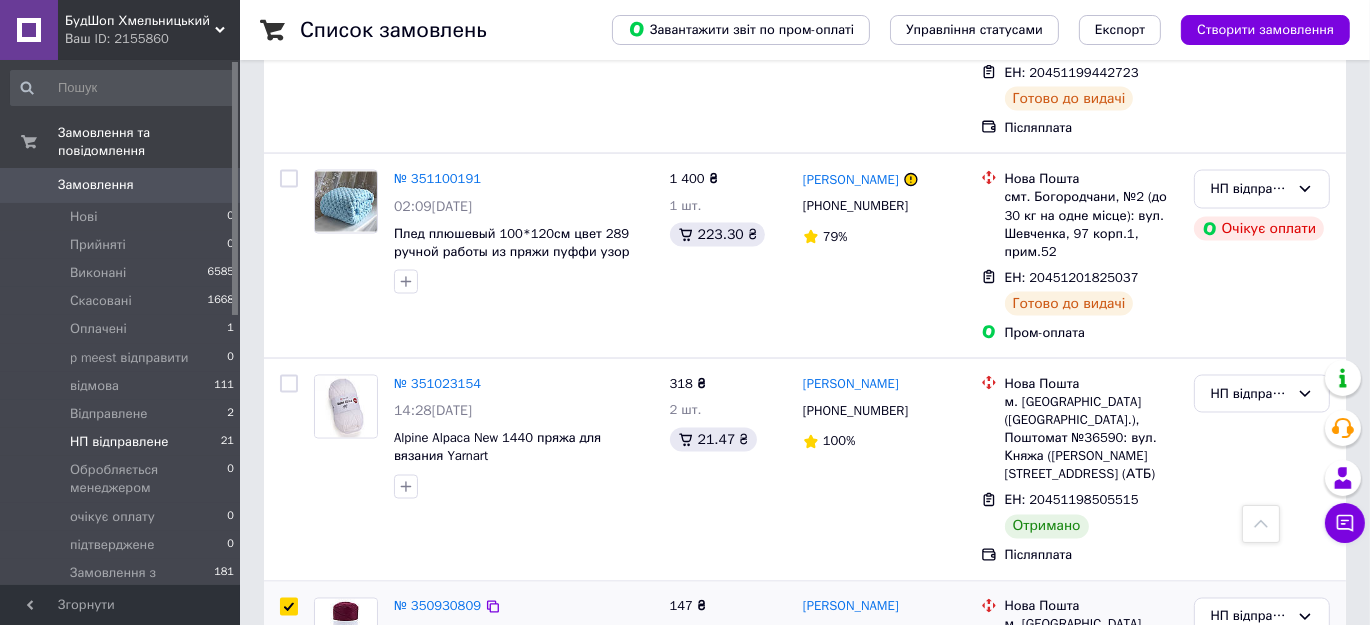 checkbox on "true" 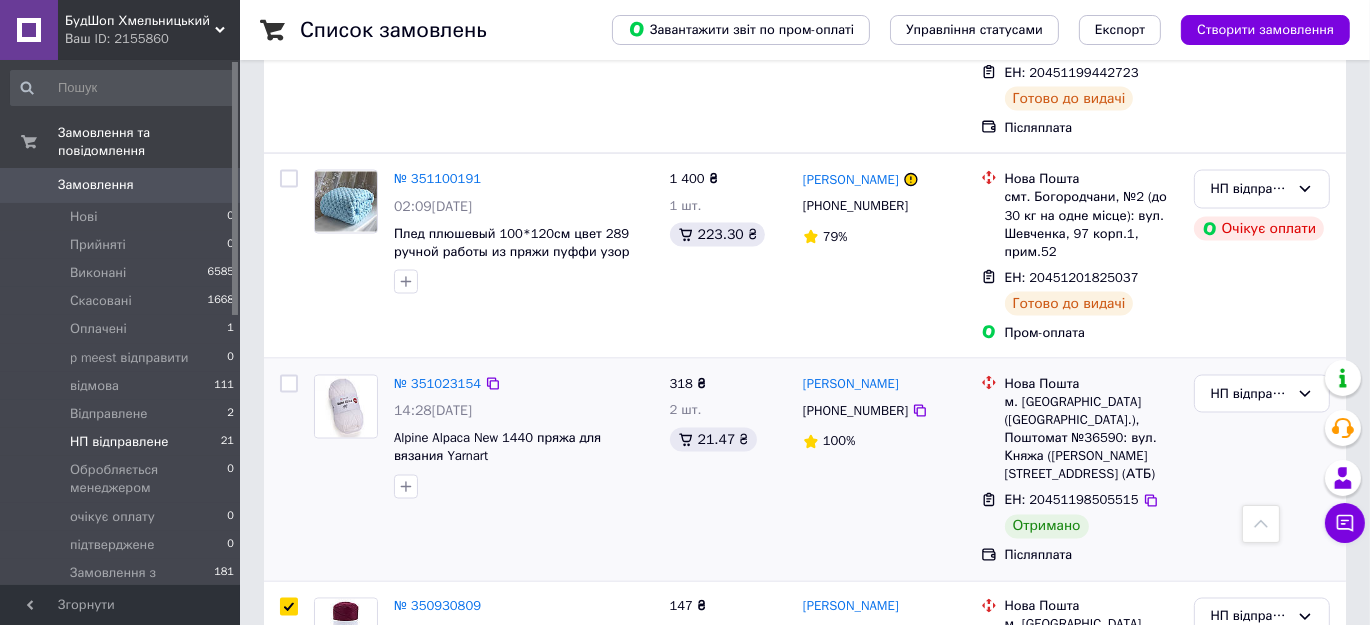 click at bounding box center [289, 384] 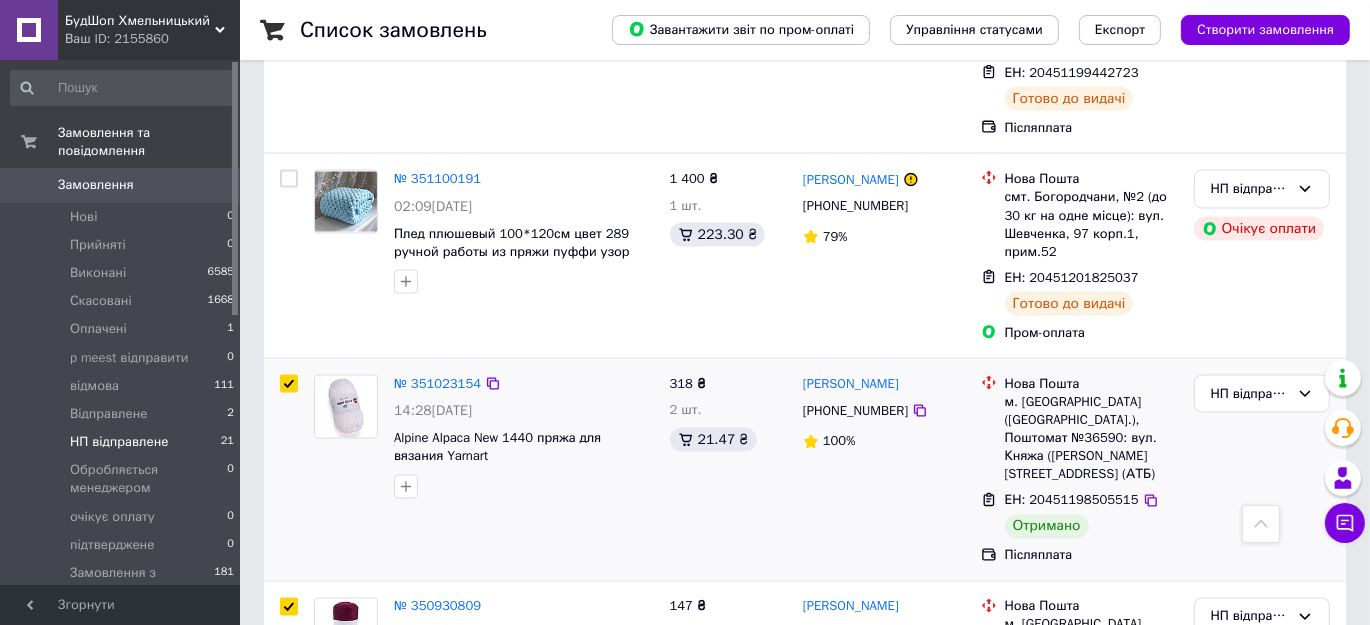 checkbox on "true" 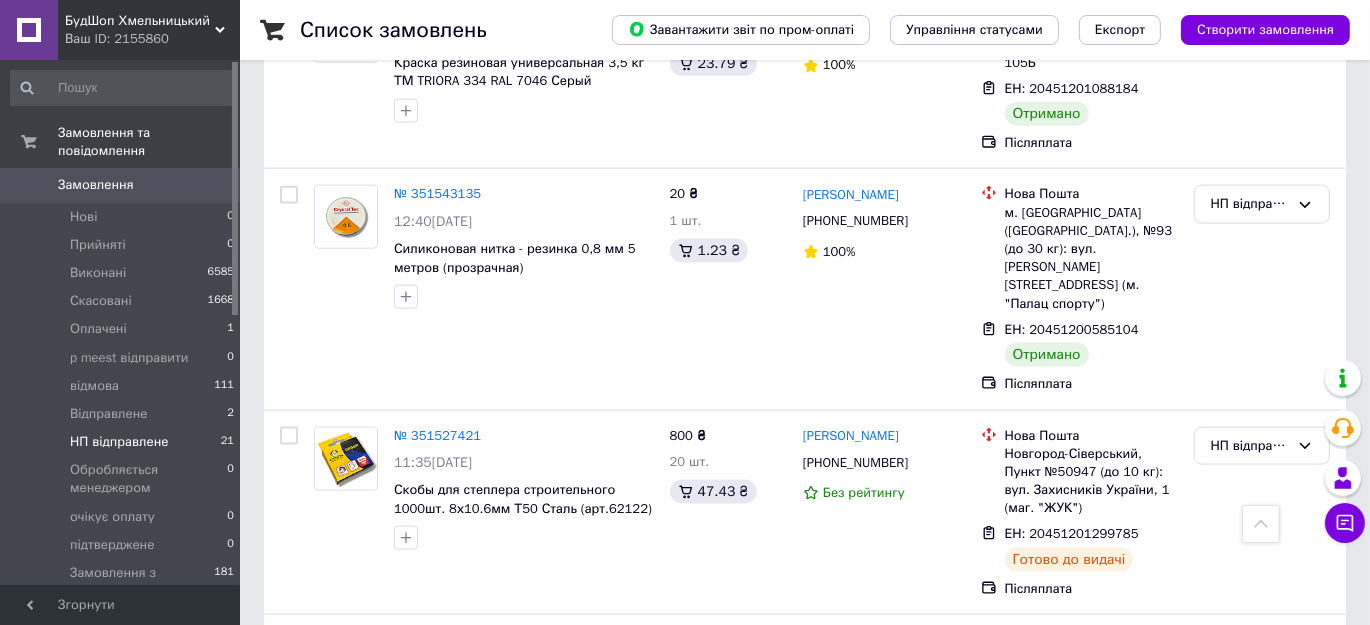 scroll, scrollTop: 2585, scrollLeft: 0, axis: vertical 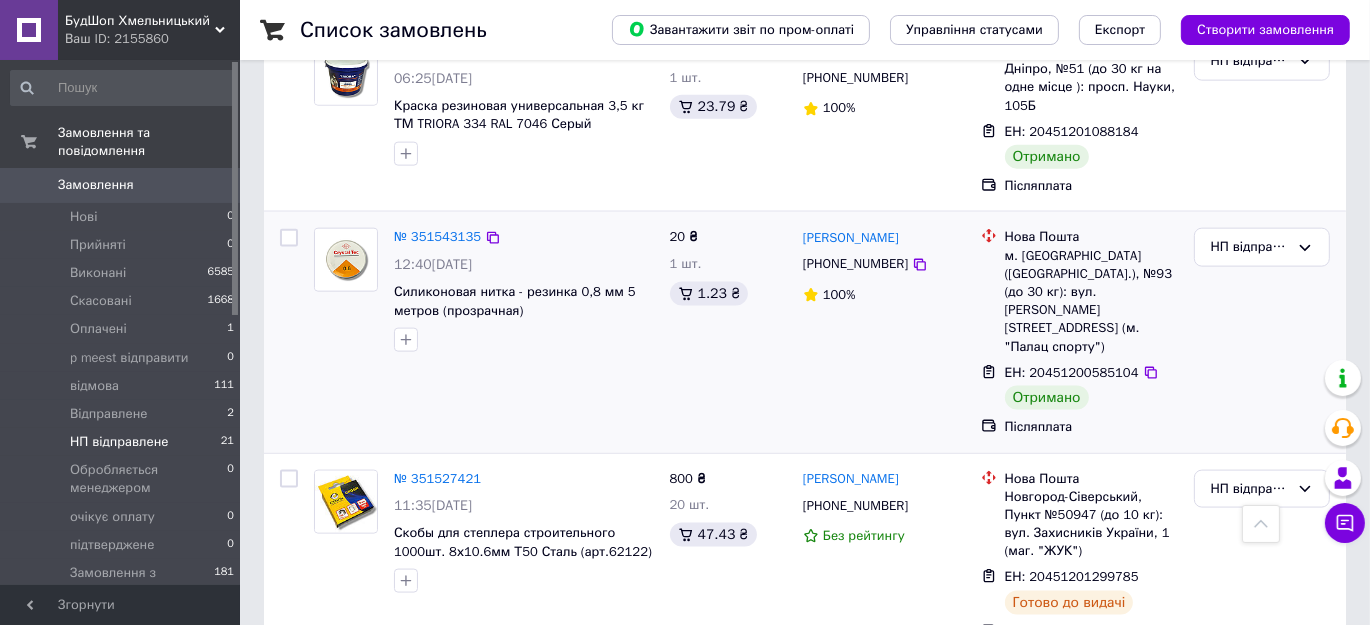 click at bounding box center (289, 238) 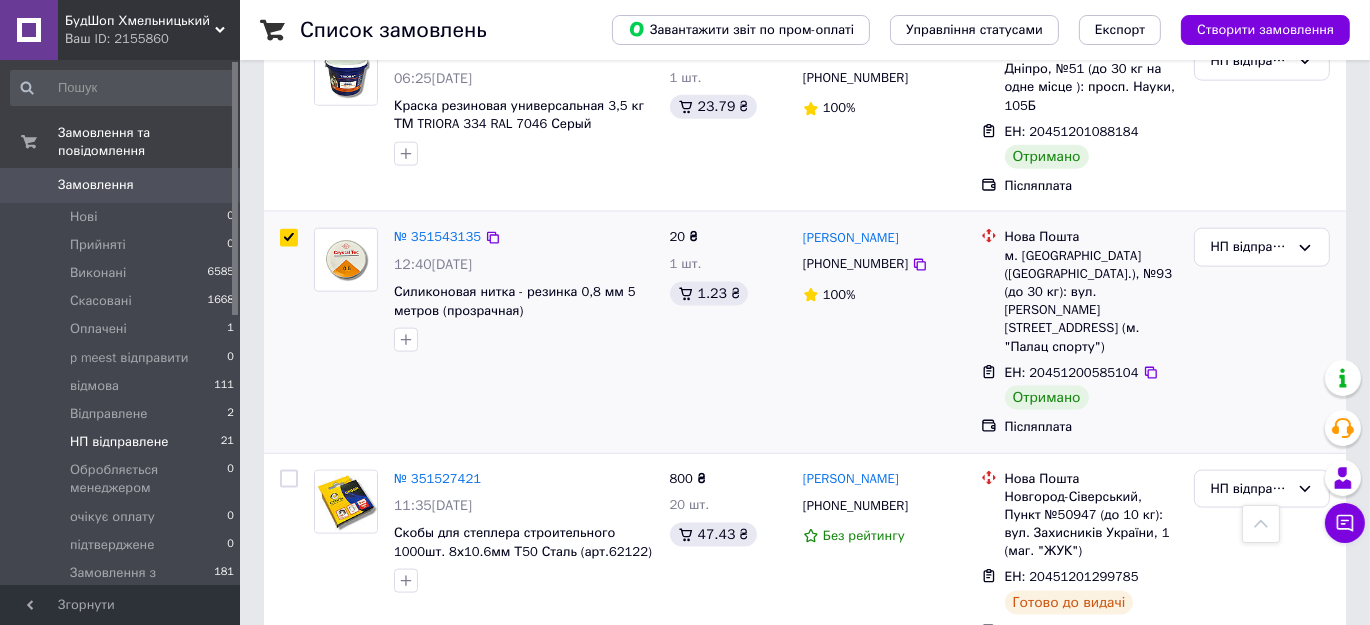 checkbox on "true" 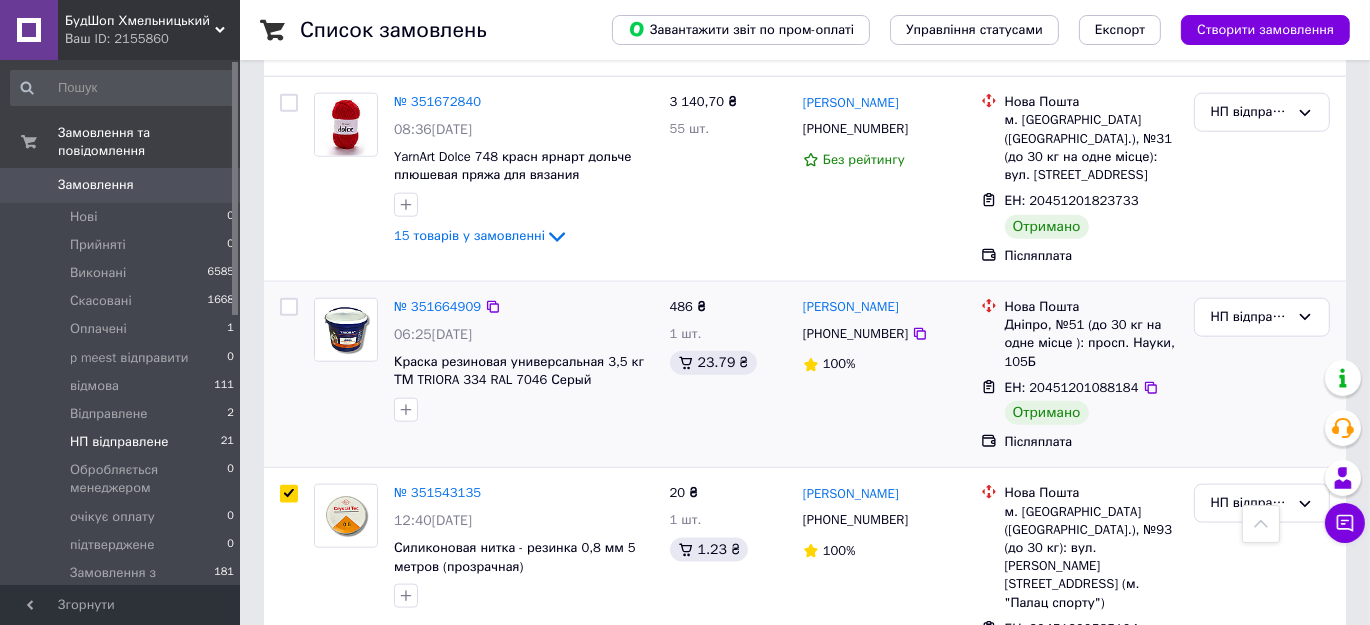 scroll, scrollTop: 2312, scrollLeft: 0, axis: vertical 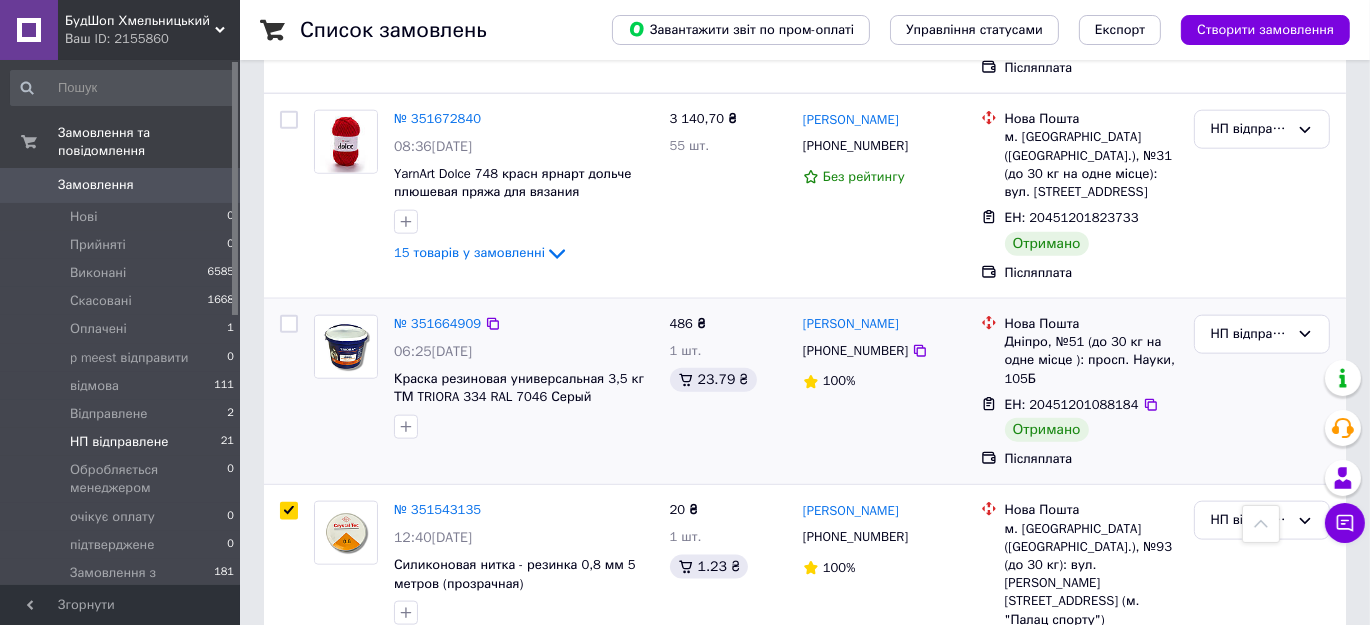 click at bounding box center (289, 324) 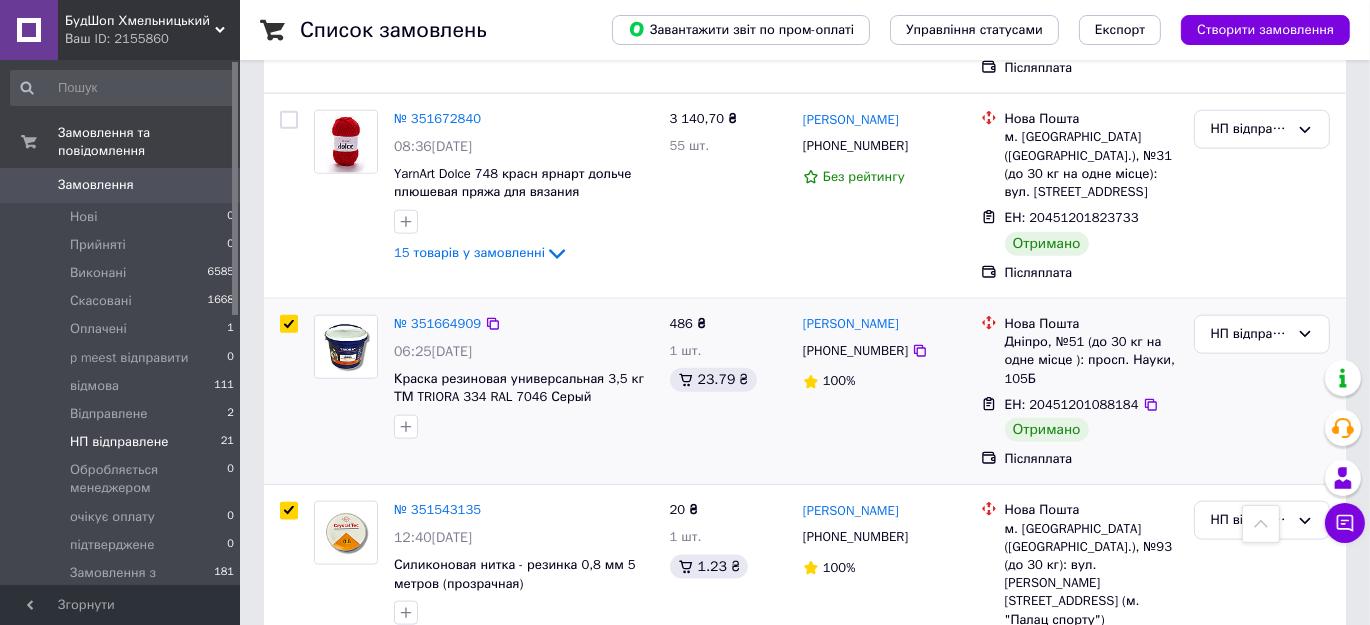 checkbox on "true" 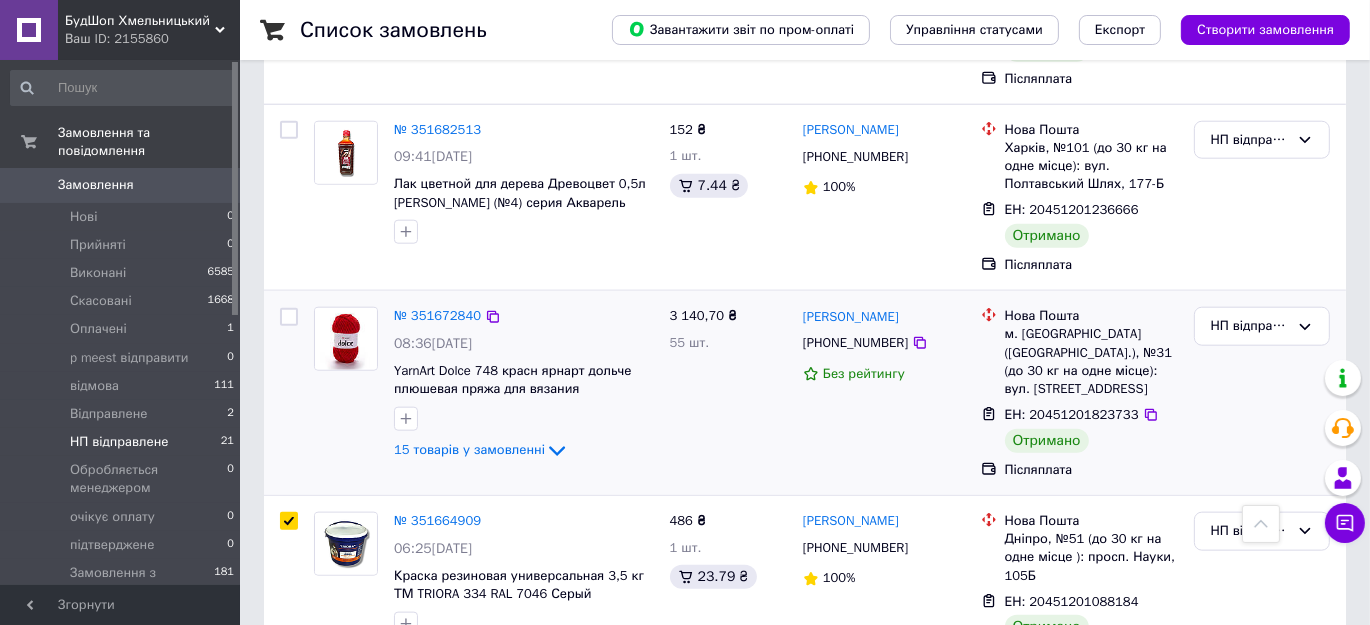 scroll, scrollTop: 2040, scrollLeft: 0, axis: vertical 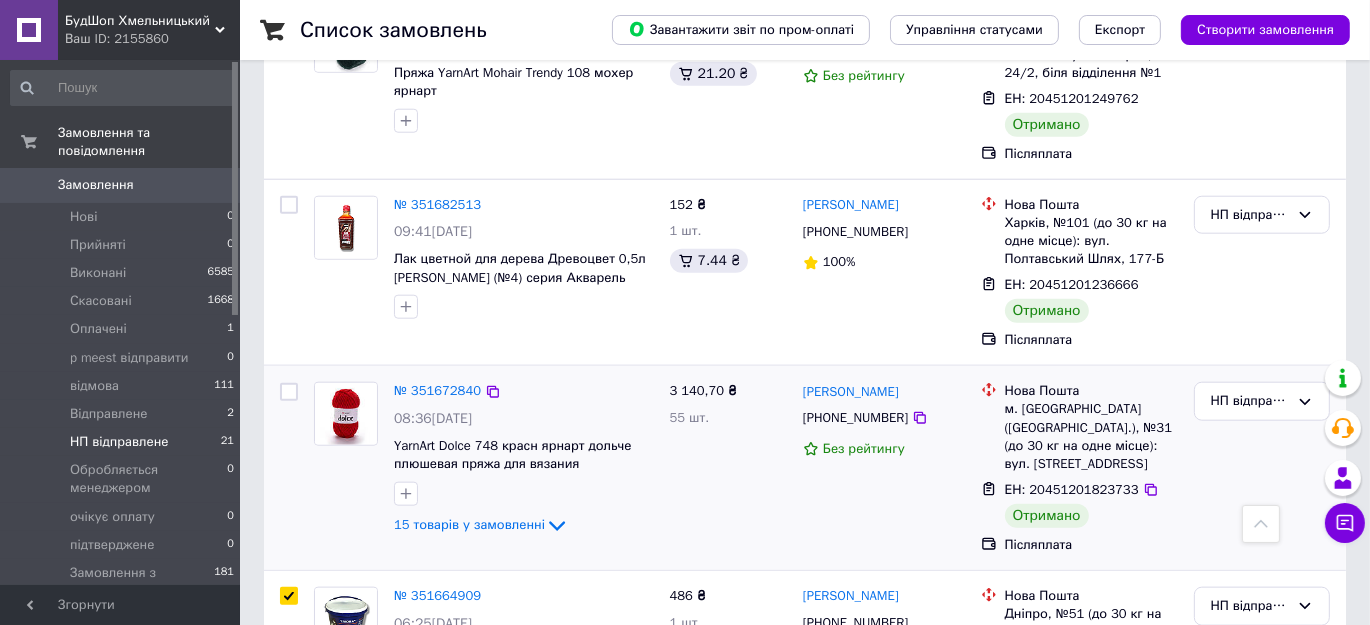 click at bounding box center (289, 392) 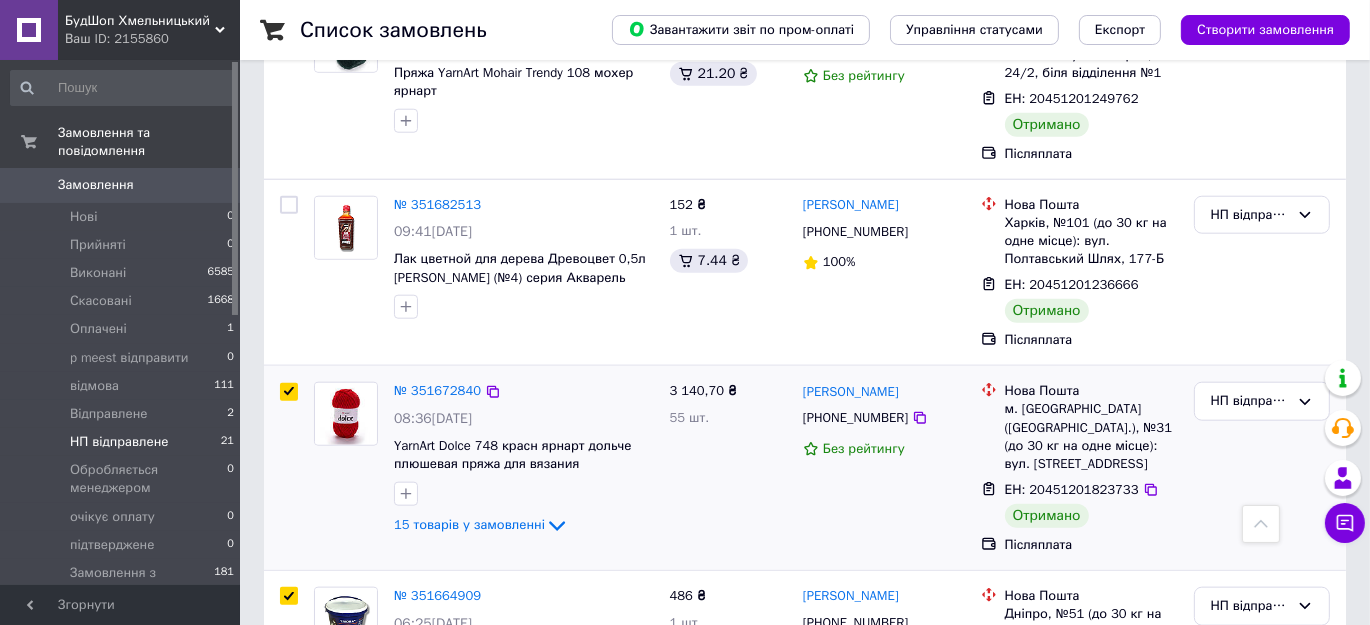 checkbox on "true" 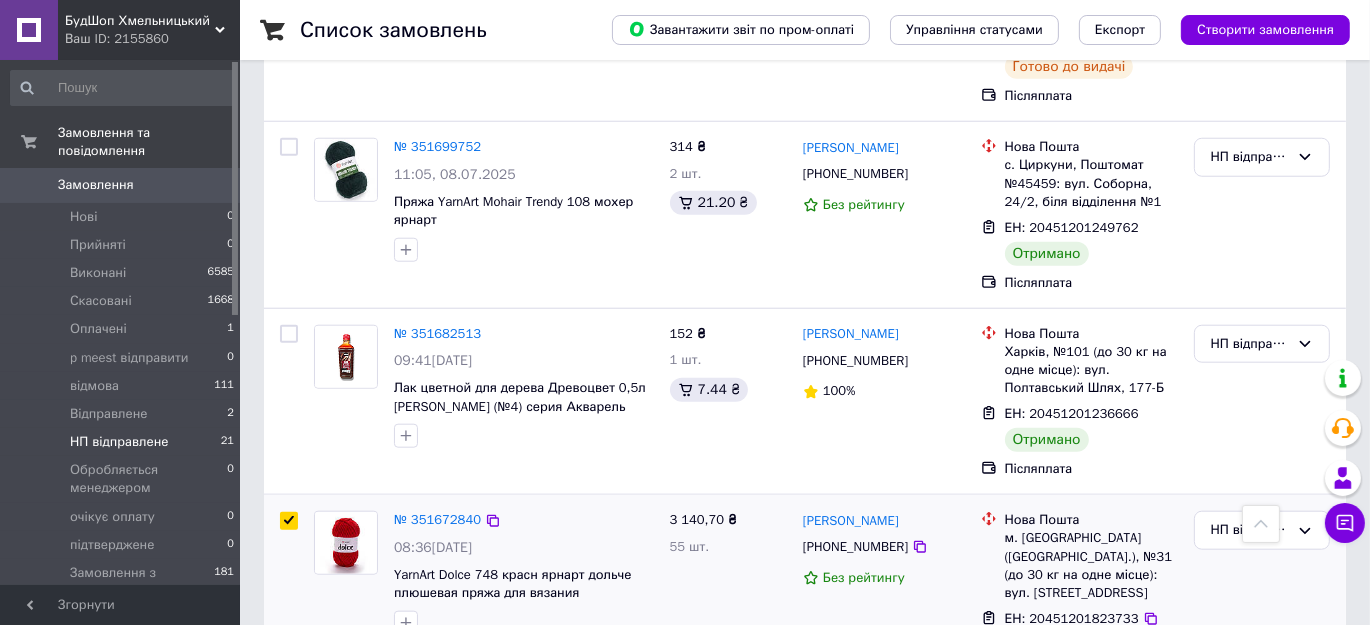 scroll, scrollTop: 1858, scrollLeft: 0, axis: vertical 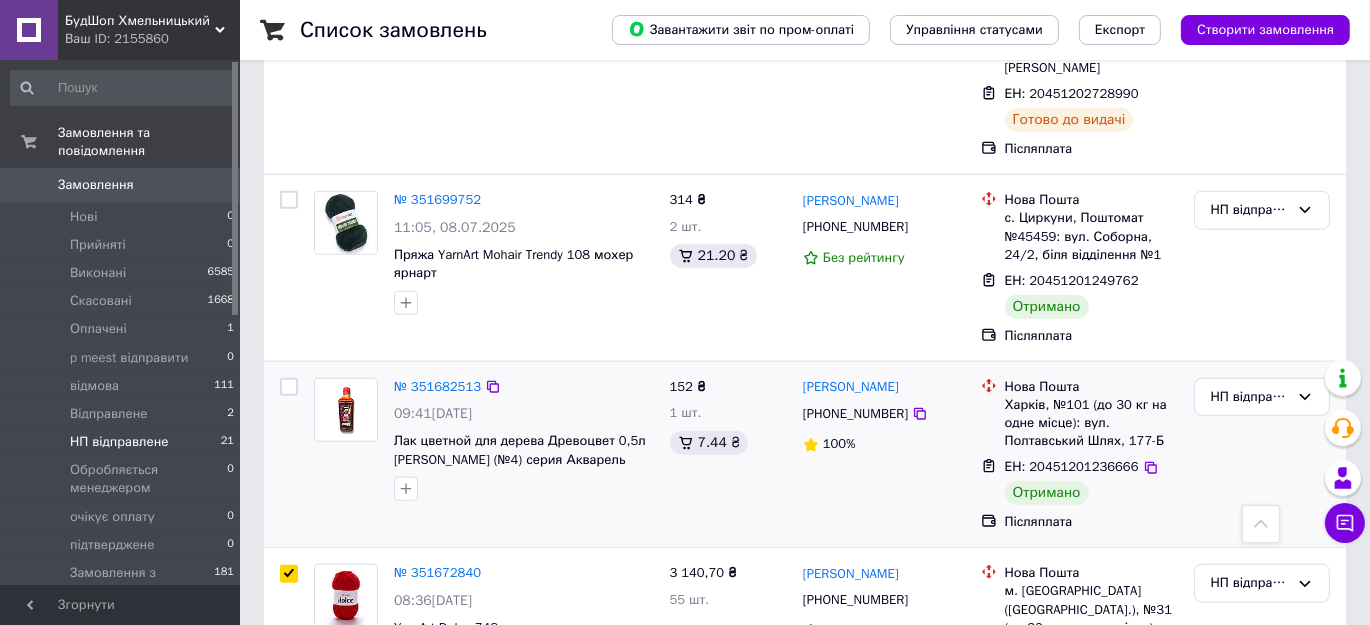 click at bounding box center (289, 387) 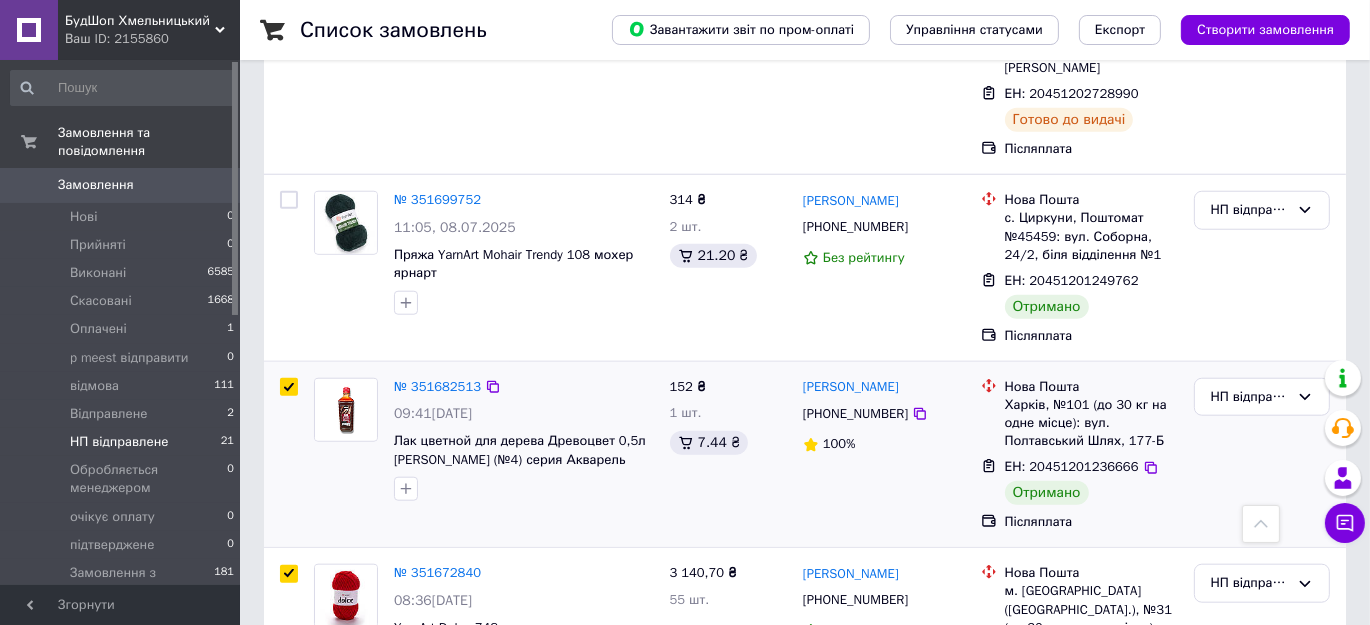 checkbox on "true" 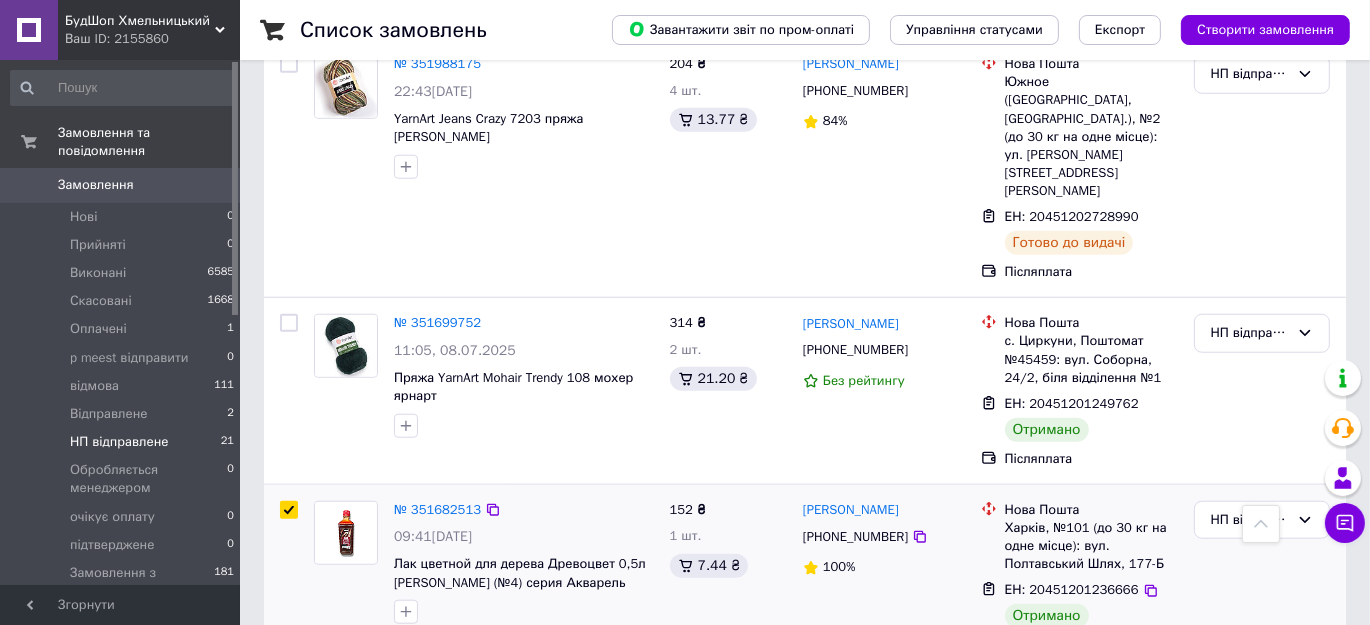 scroll, scrollTop: 1676, scrollLeft: 0, axis: vertical 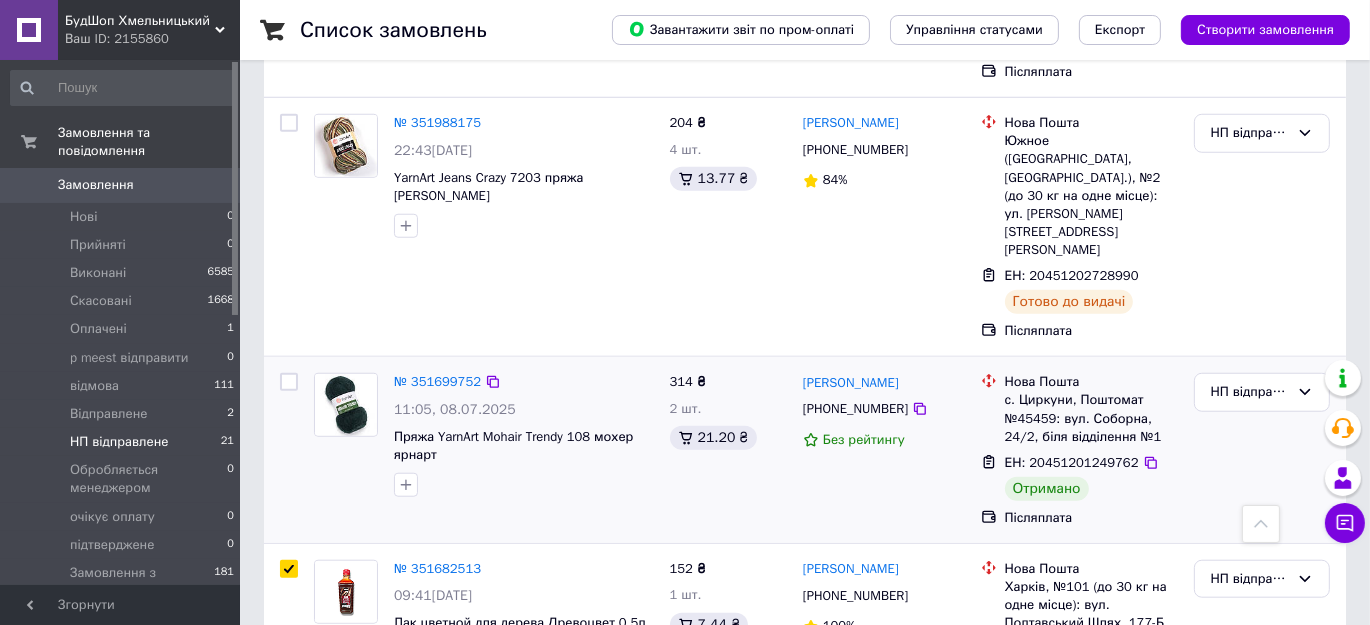 click at bounding box center [289, 382] 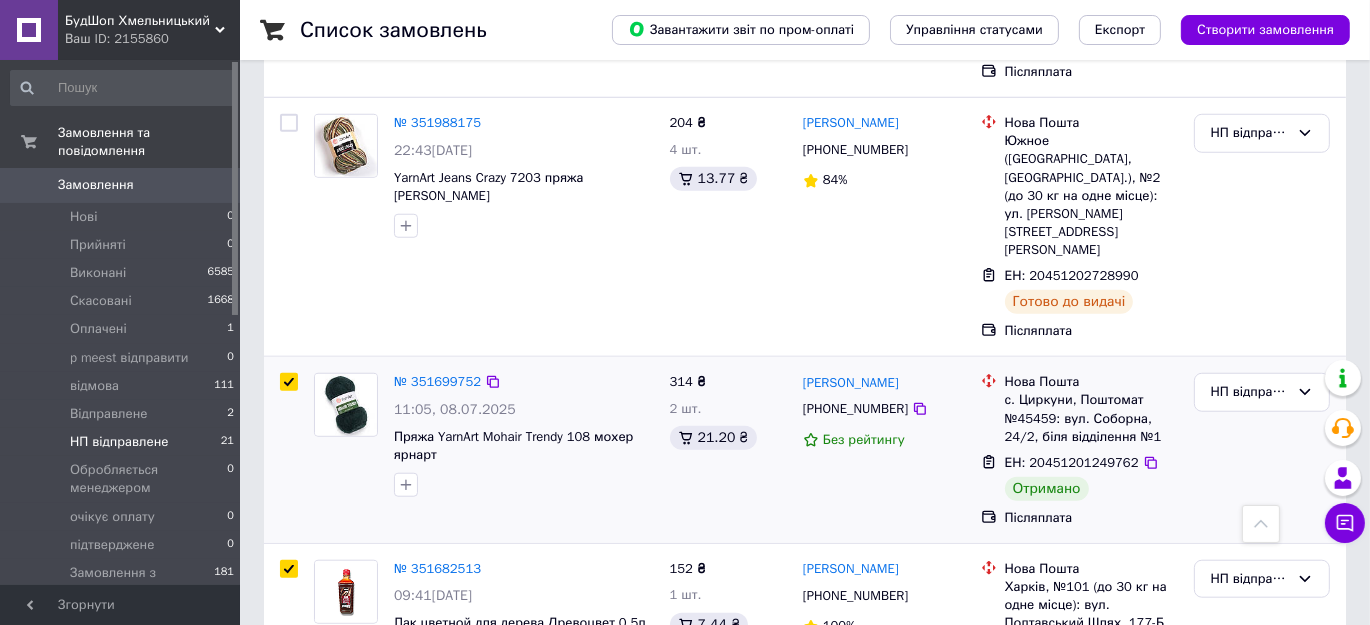 checkbox on "true" 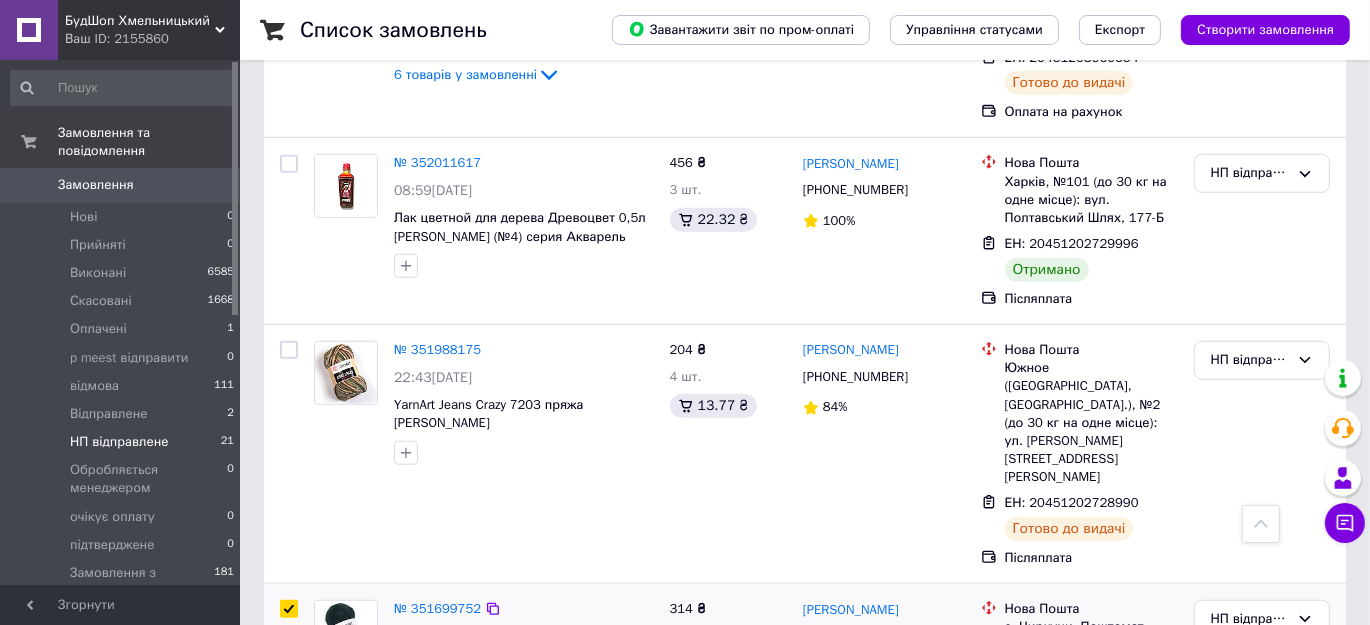 scroll, scrollTop: 1312, scrollLeft: 0, axis: vertical 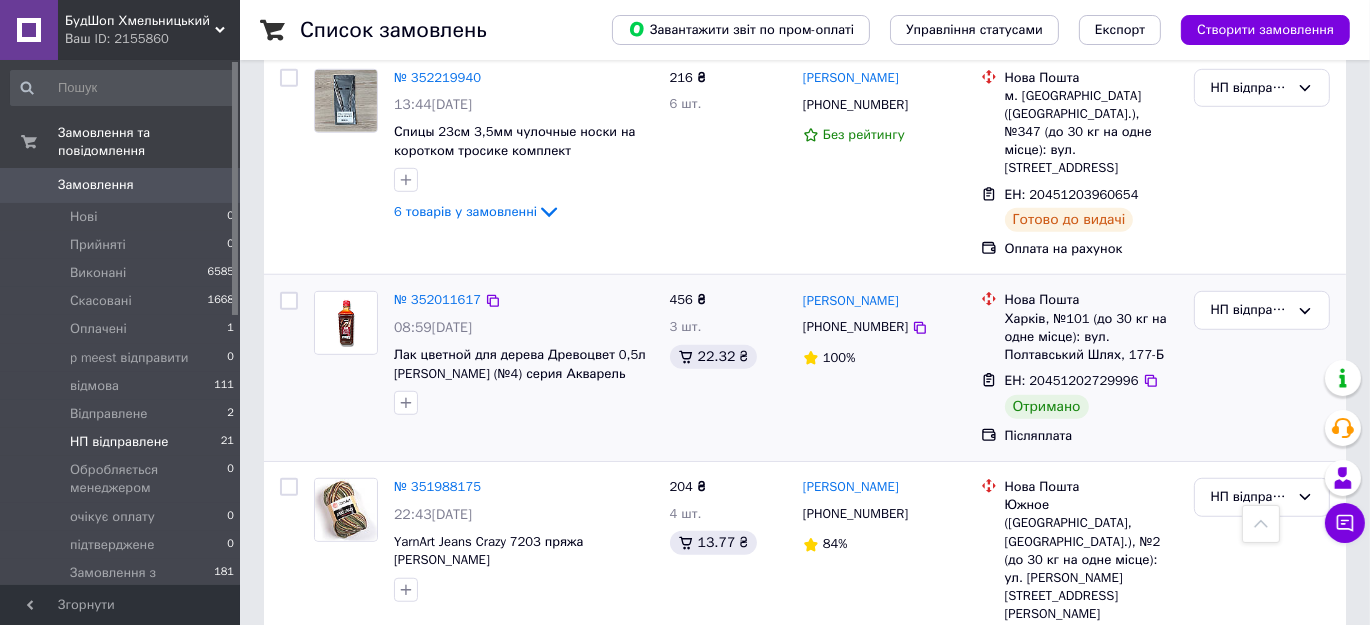 click at bounding box center (289, 301) 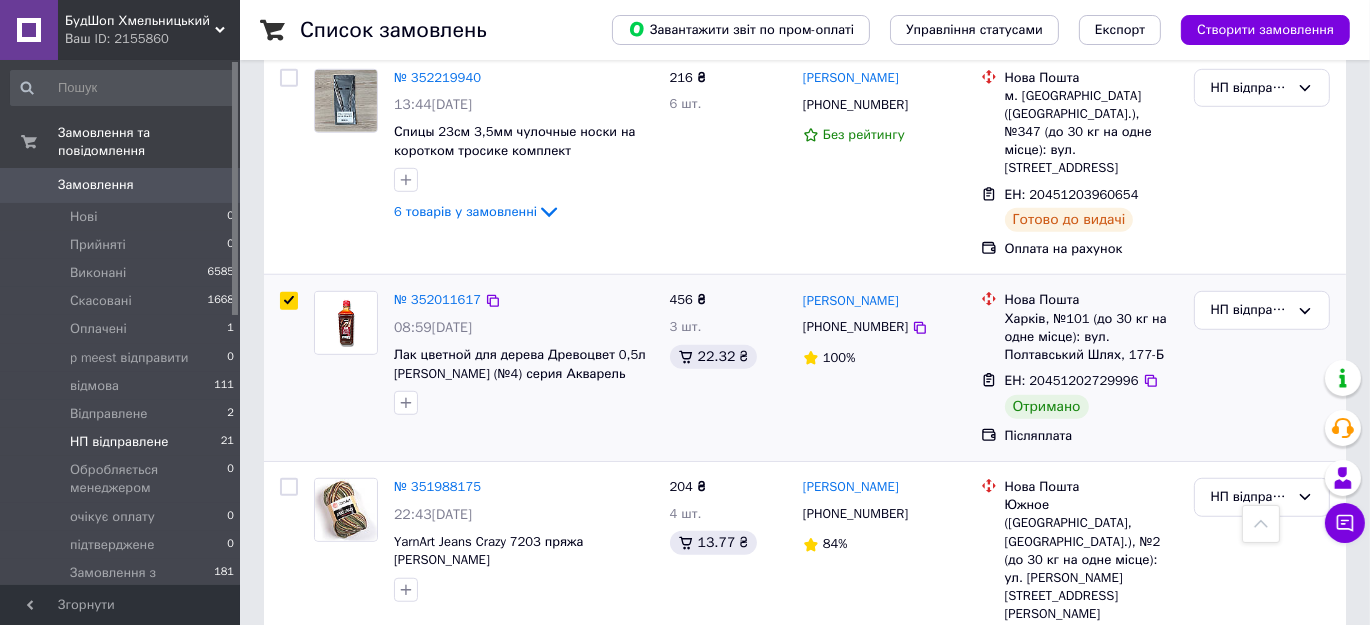checkbox on "true" 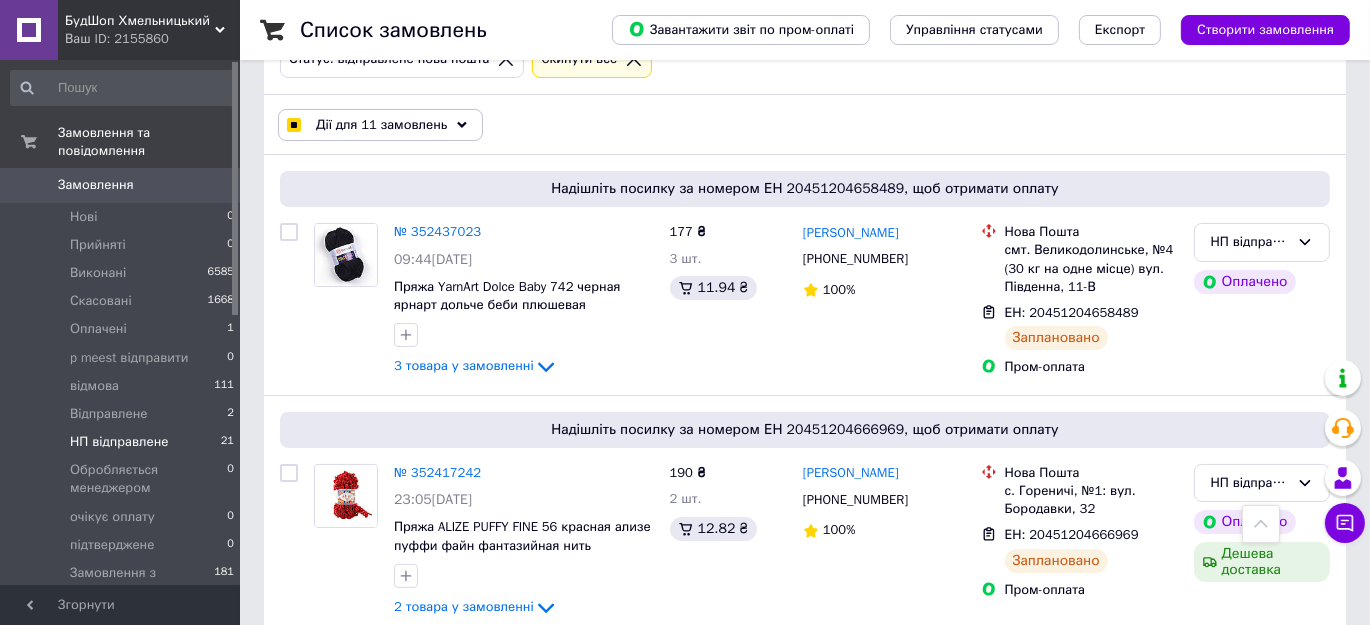 scroll, scrollTop: 130, scrollLeft: 0, axis: vertical 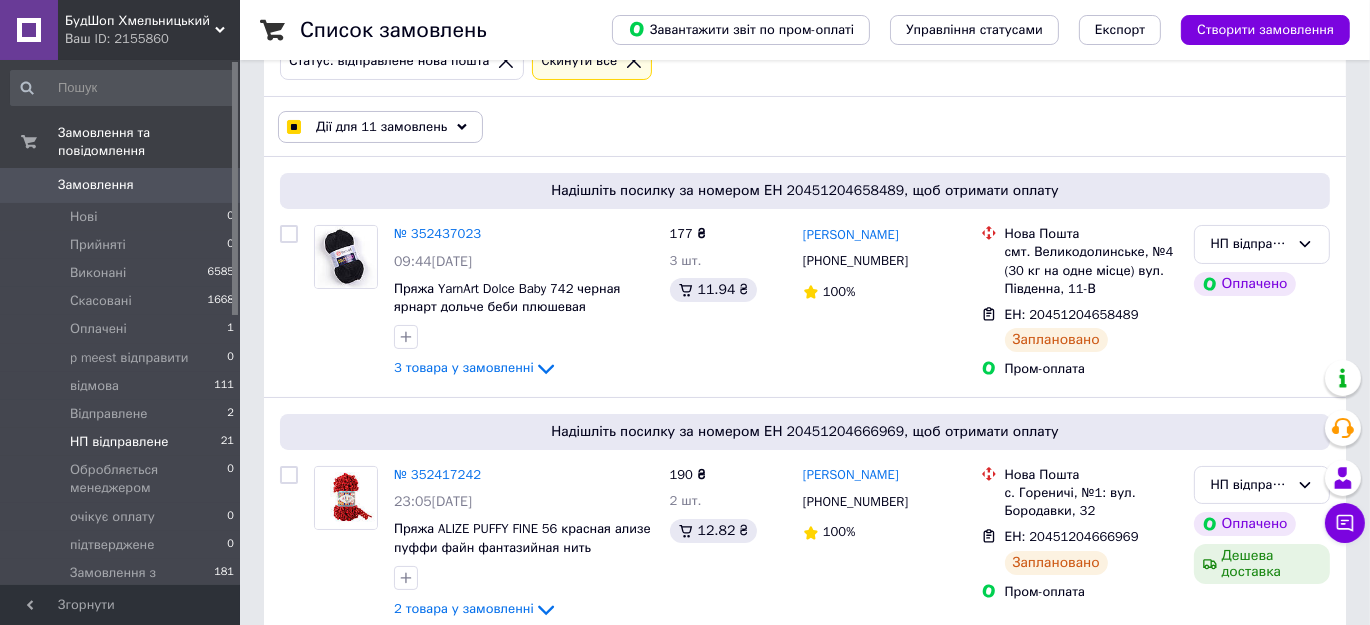 click on "Дії для 11 замовлень" at bounding box center (380, 127) 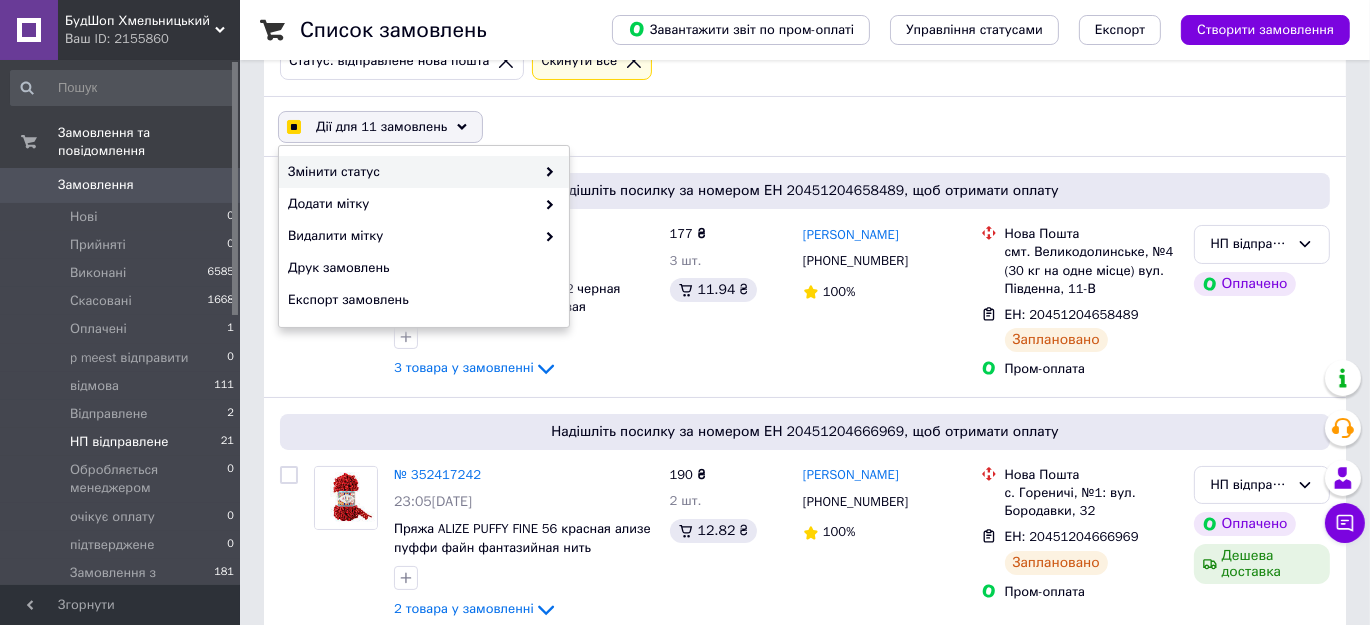 click on "Змінити статус" at bounding box center [411, 172] 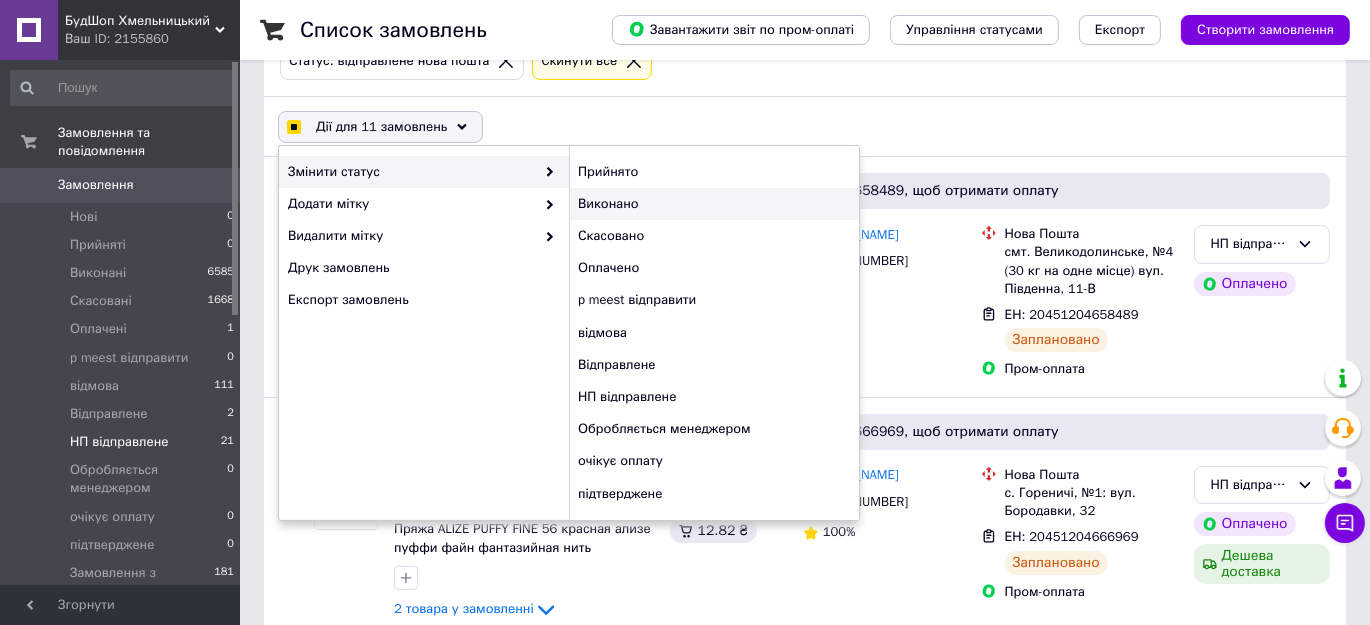 click on "Виконано" at bounding box center (714, 204) 